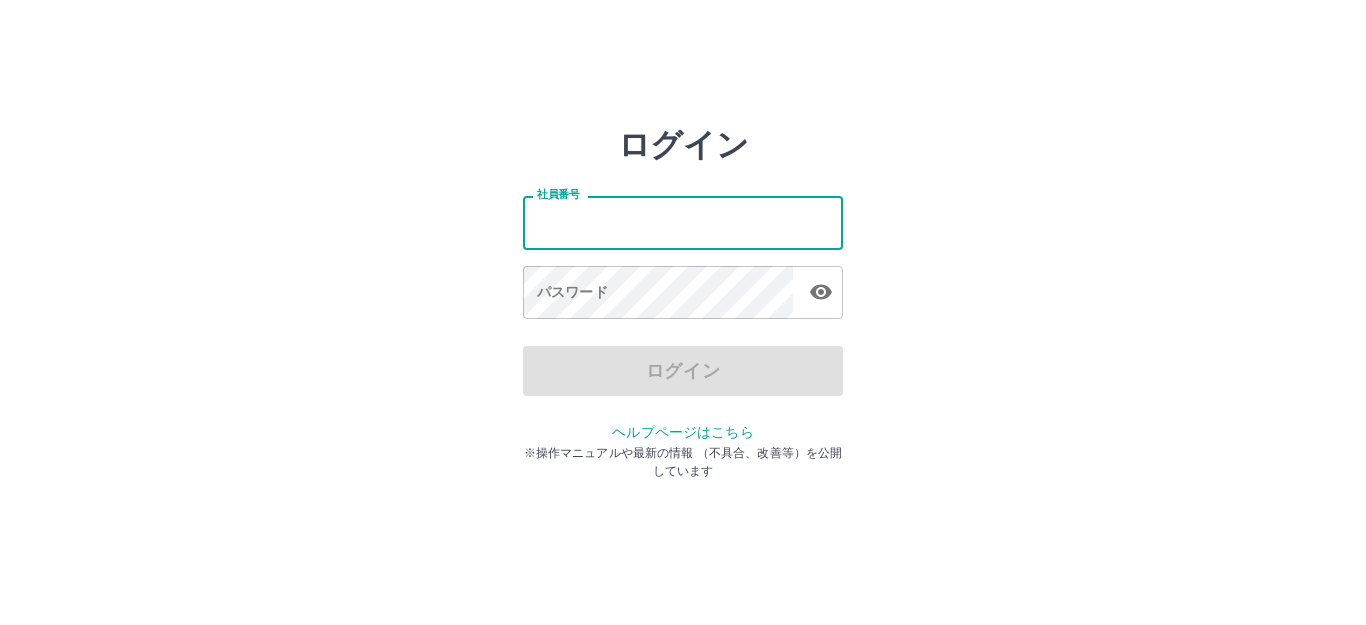 scroll, scrollTop: 0, scrollLeft: 0, axis: both 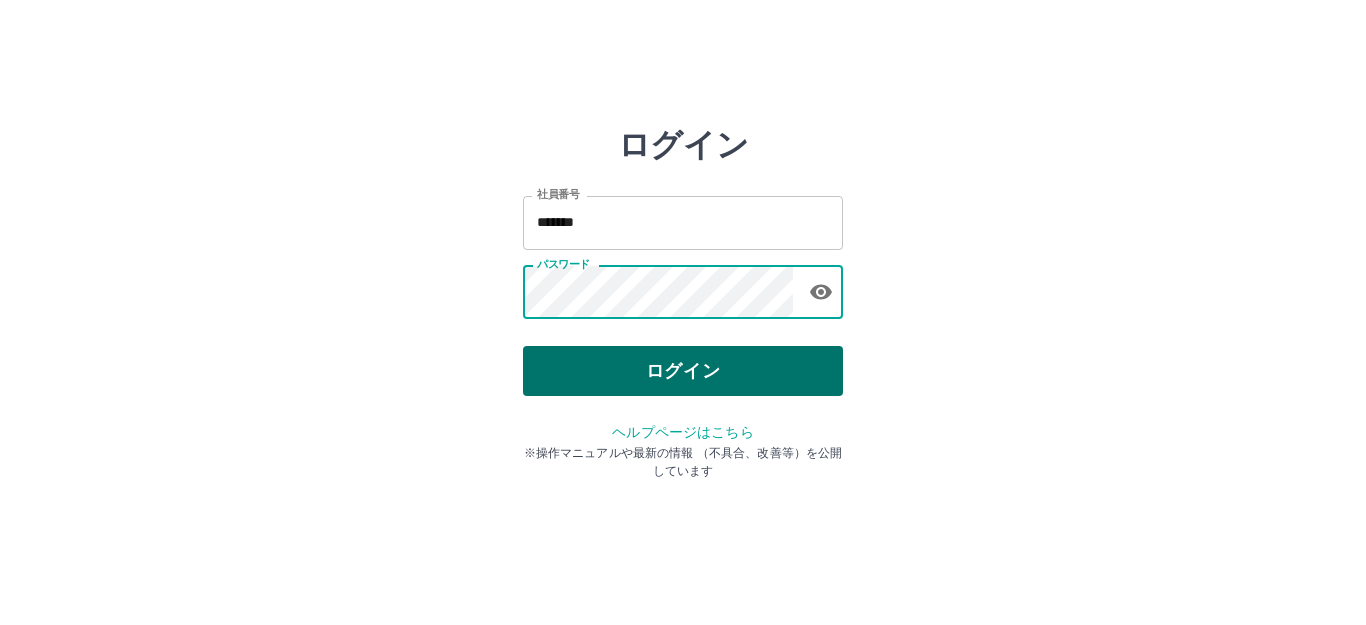click on "ログイン" at bounding box center (683, 371) 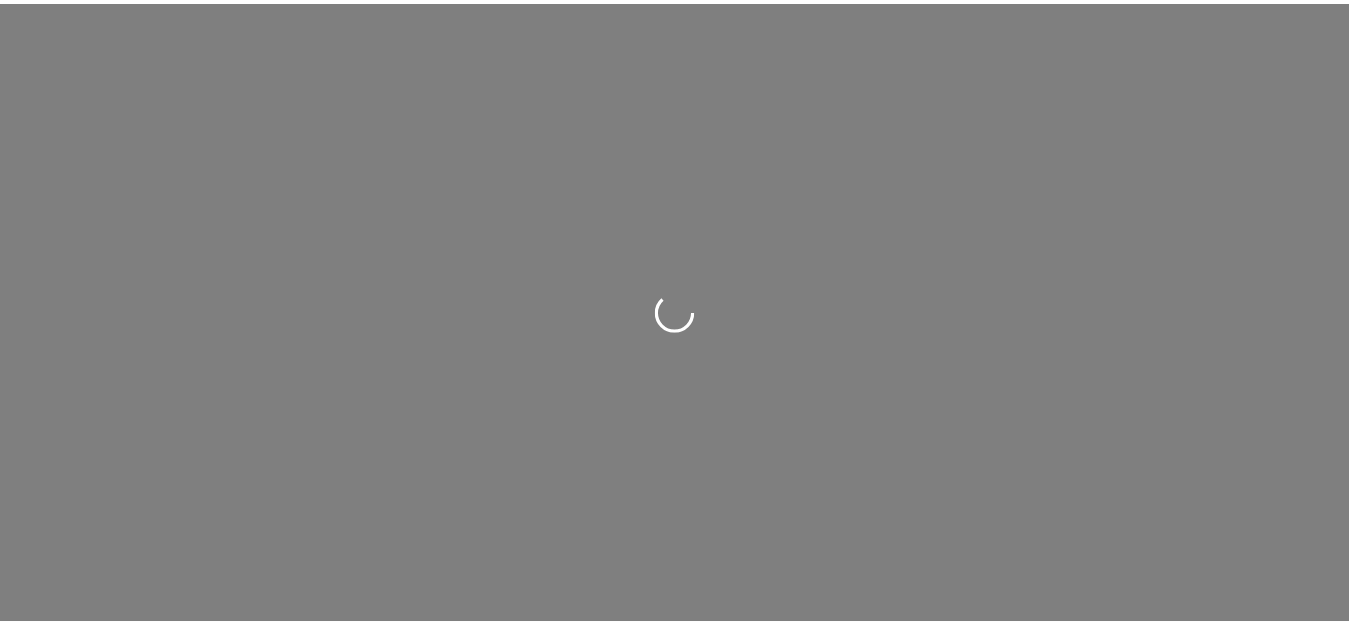 scroll, scrollTop: 0, scrollLeft: 0, axis: both 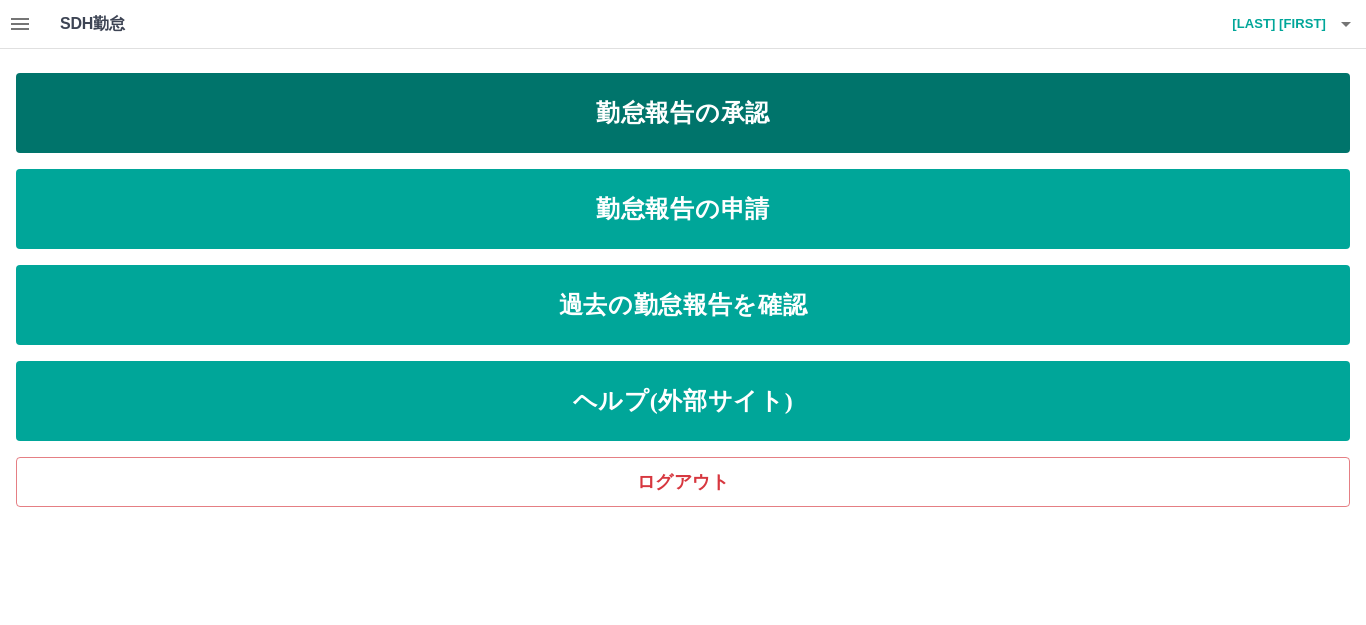 click on "勤怠報告の承認" at bounding box center [683, 113] 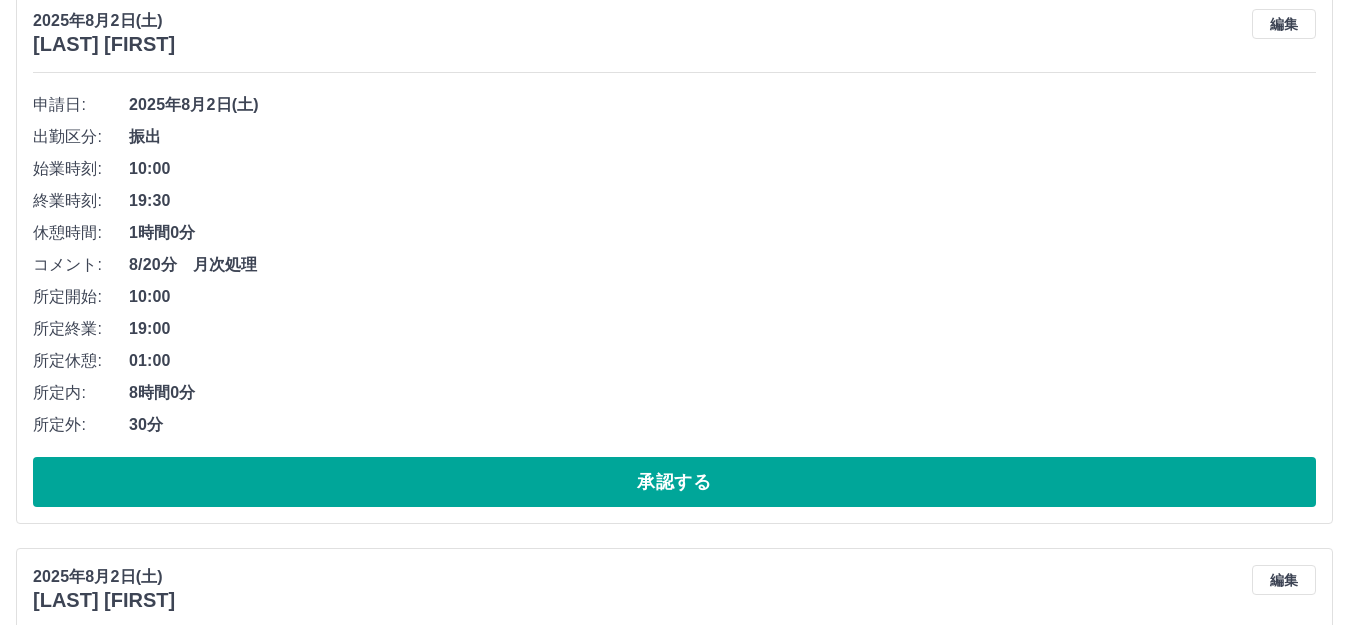 scroll, scrollTop: 900, scrollLeft: 0, axis: vertical 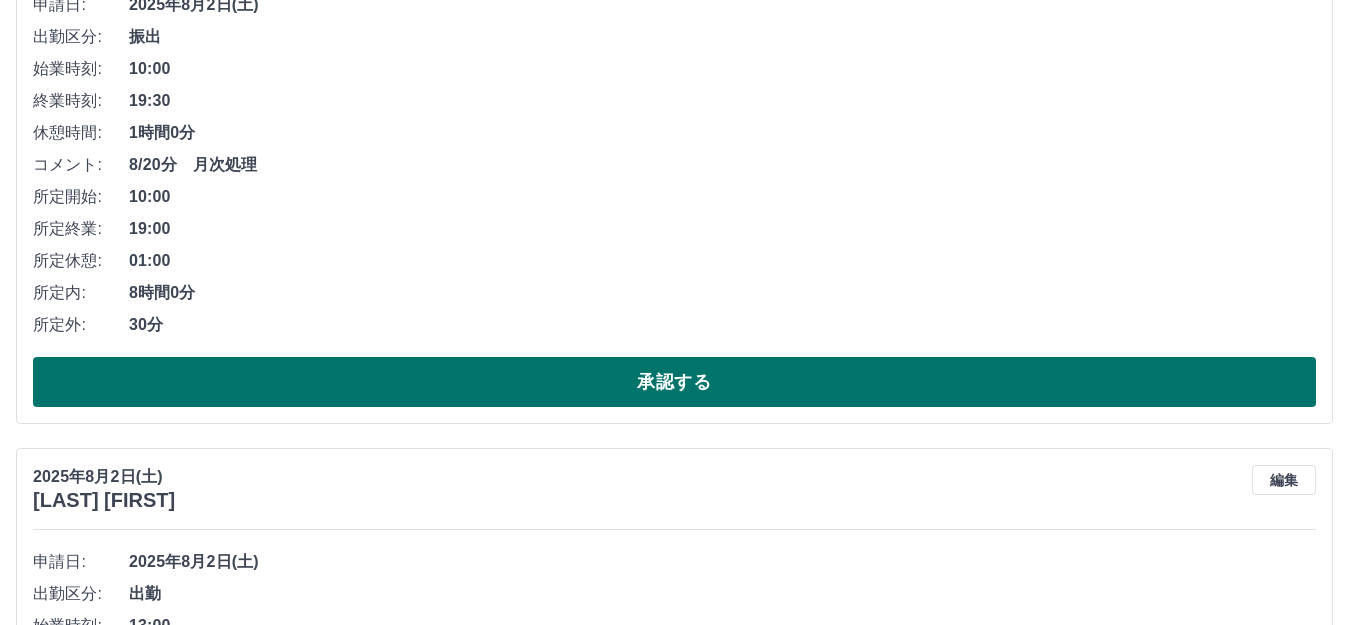 click on "承認する" at bounding box center [674, 382] 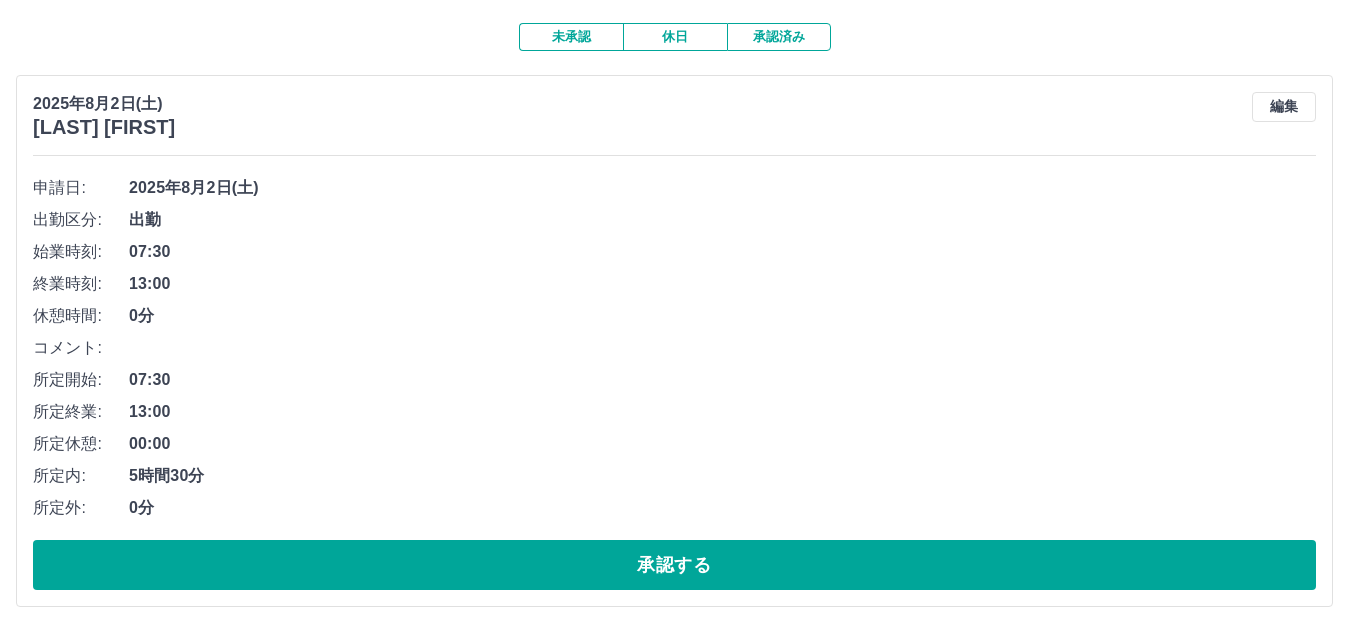 scroll, scrollTop: 0, scrollLeft: 0, axis: both 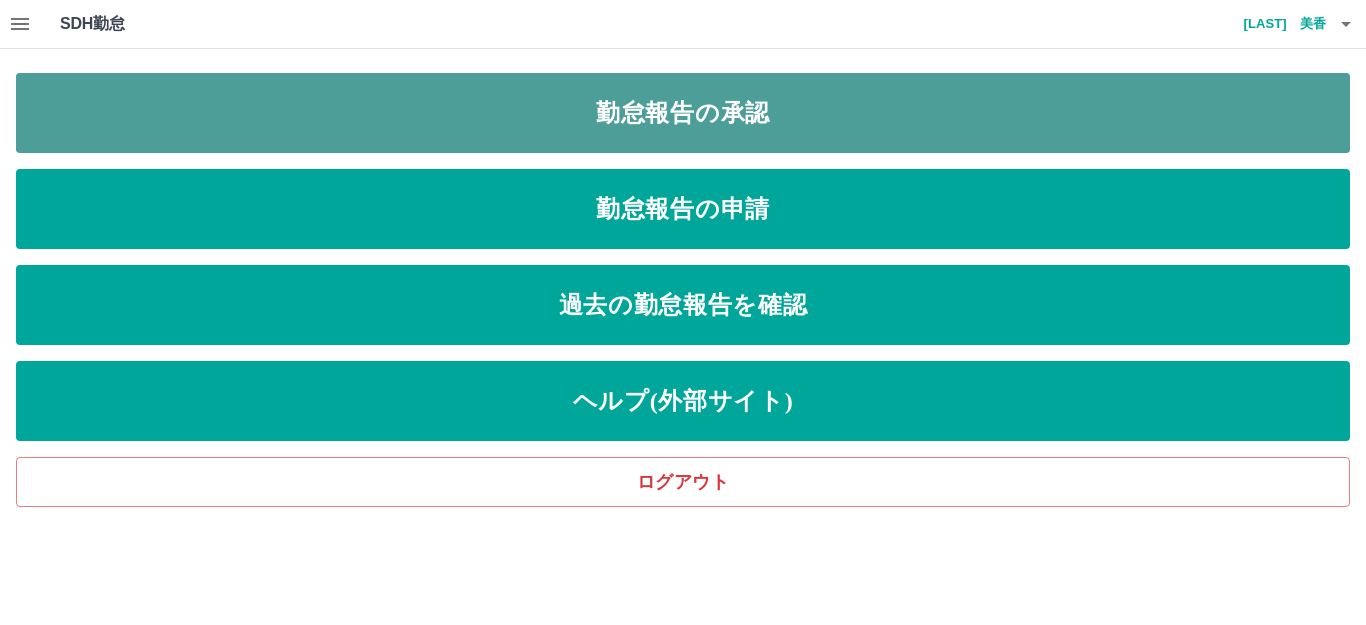 click on "勤怠報告の承認" at bounding box center [683, 113] 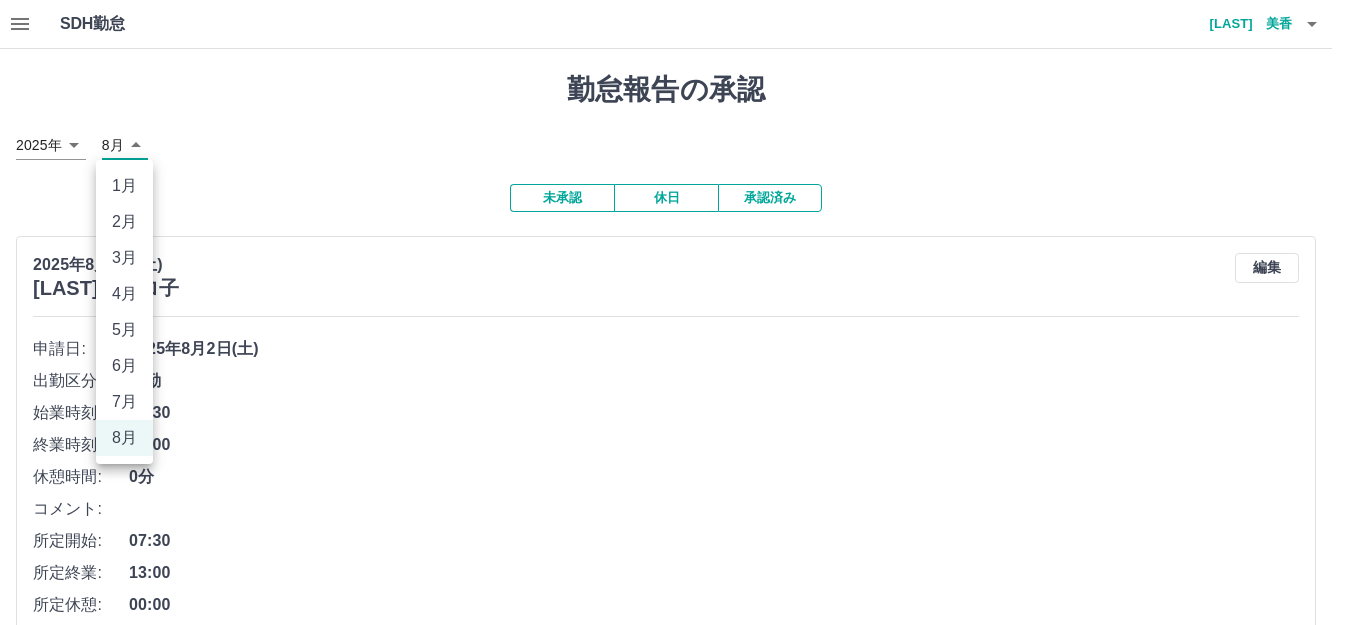 click on "SDH勤怠 [LAST]　美香 勤怠報告の承認 2025年 **** 8月 * 未承認 休日 承認済み [DATE](土) [LAST]　ヒロ子 編集 申請日: [DATE](土) 出勤区分: 出勤 始業時刻: 07:30 終業時刻: 13:00 休憩時間: 0分 コメント: 所定開始: 07:30 所定終業: 13:00 所定休憩: 00:00 所定内: 5時間30分 所定外: 0分 承認する [DATE](土) [LAST]　里花 編集 申請日: [DATE](土) 出勤区分: 出勤 始業時刻: 13:00 終業時刻: 18:30 休憩時間: 0分 コメント: 所定開始: 13:00 所定終業: 18:30 所定休憩: 00:00 所定内: 5時間30分 所定外: 0分 承認する [DATE](土) [LAST]　瑞穂 編集 申請日: [DATE](土) 出勤区分: 出勤 始業時刻: 07:30 終業時刻: 13:00 休憩時間: 0分 コメント: 所定開始: 07:30 所定終業: 13:00 所定休憩: 00:00 所定内: 5時間30分 所定外: 0分 承認する [DATE](土) [LAST]　[FIRST] 編集 申請日: [DATE](土)" at bounding box center (674, 3129) 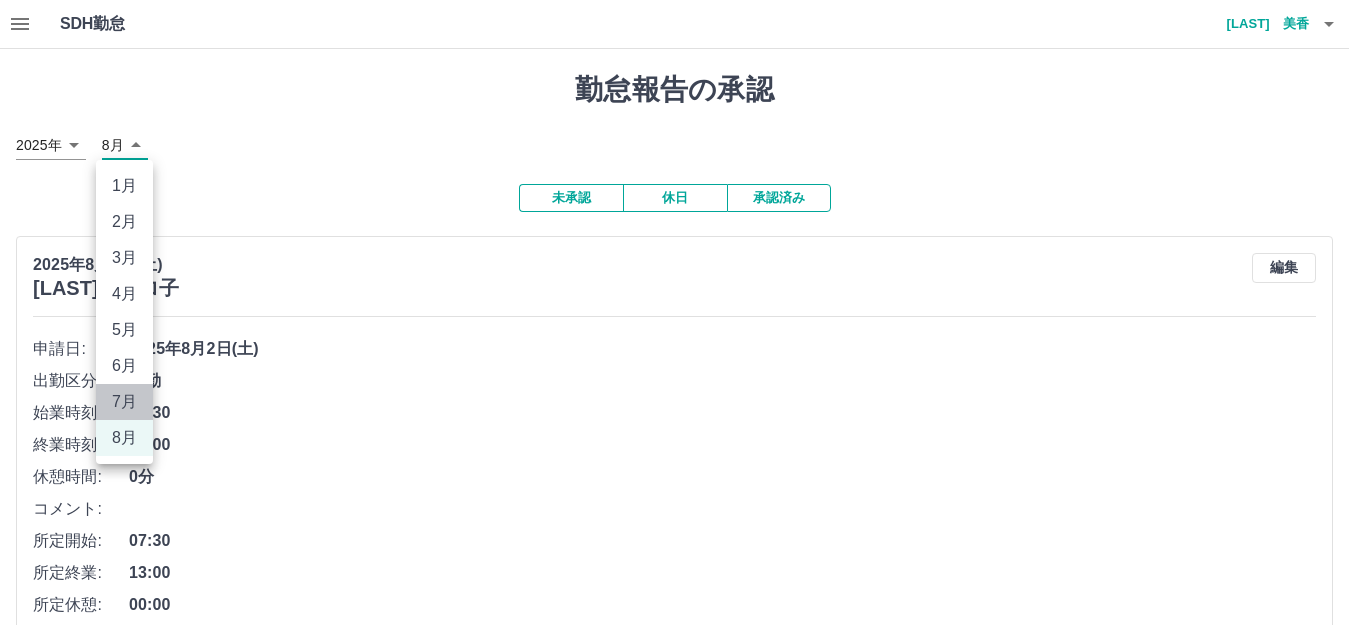 click on "7月" at bounding box center (124, 402) 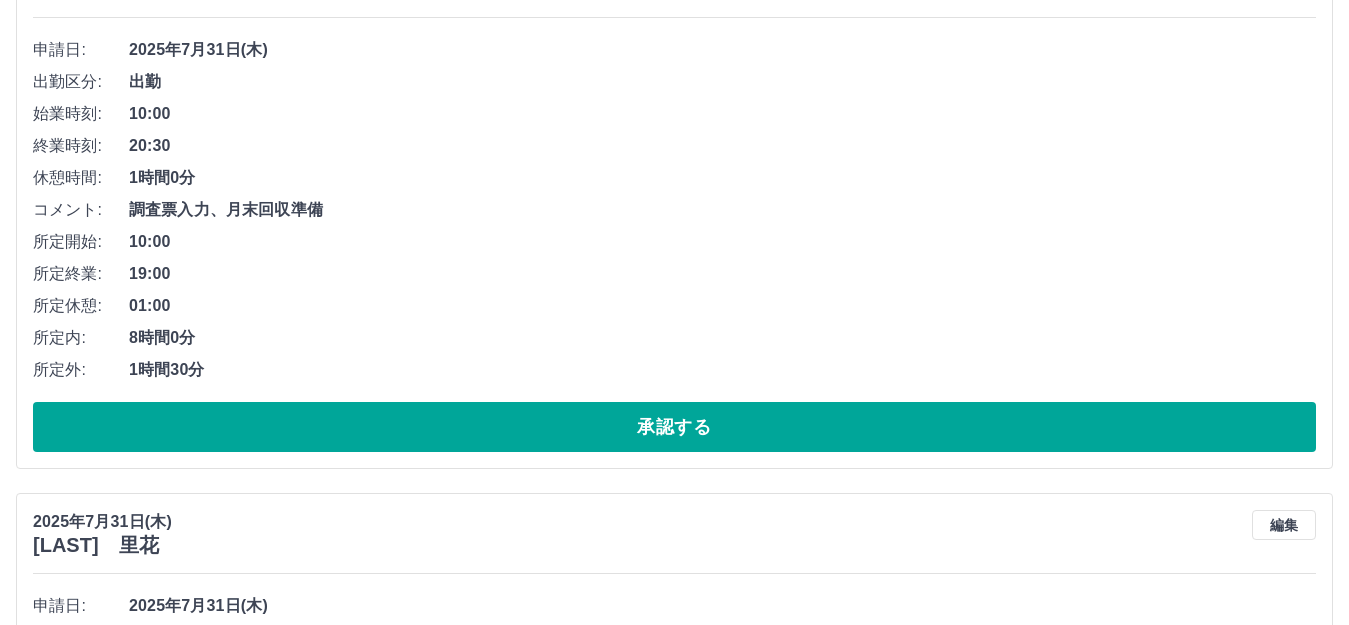 scroll, scrollTop: 300, scrollLeft: 0, axis: vertical 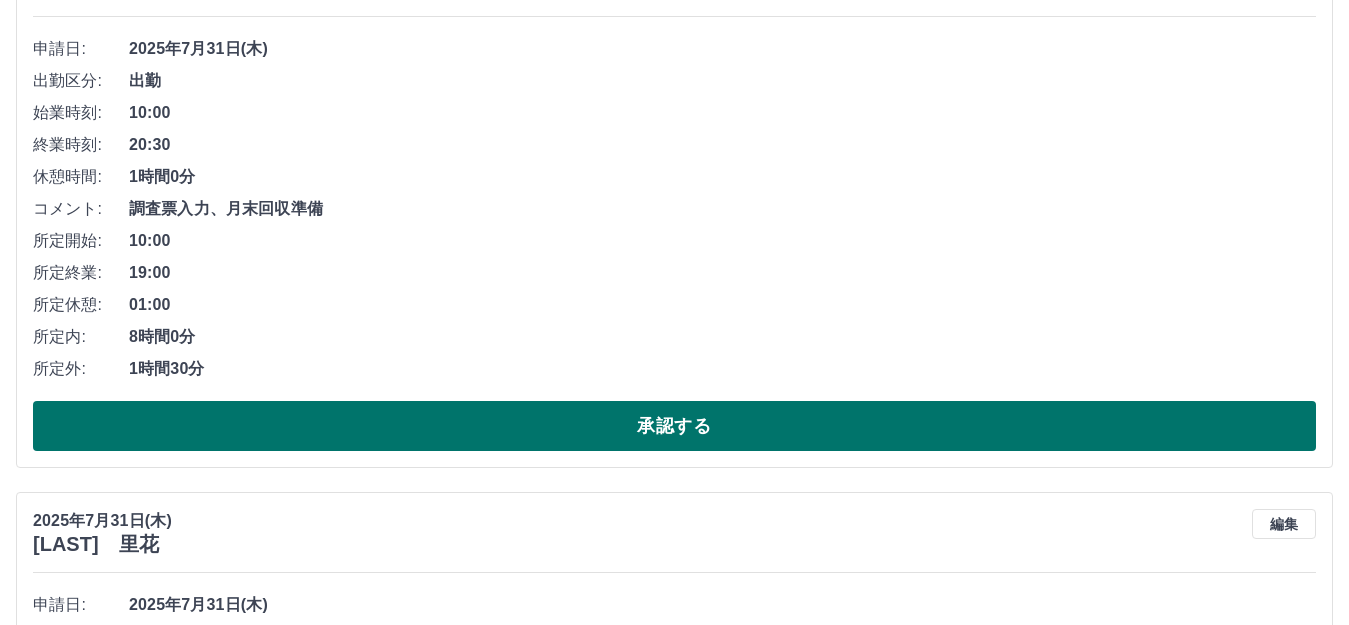 click on "承認する" at bounding box center [674, 426] 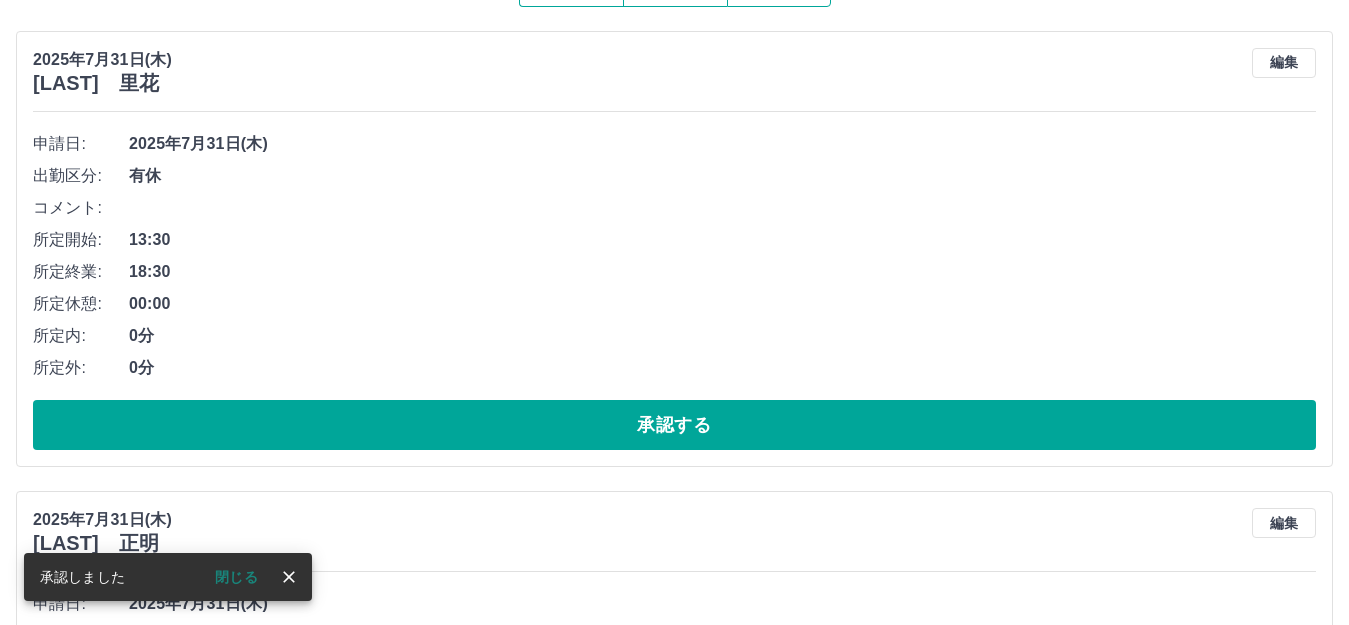 scroll, scrollTop: 200, scrollLeft: 0, axis: vertical 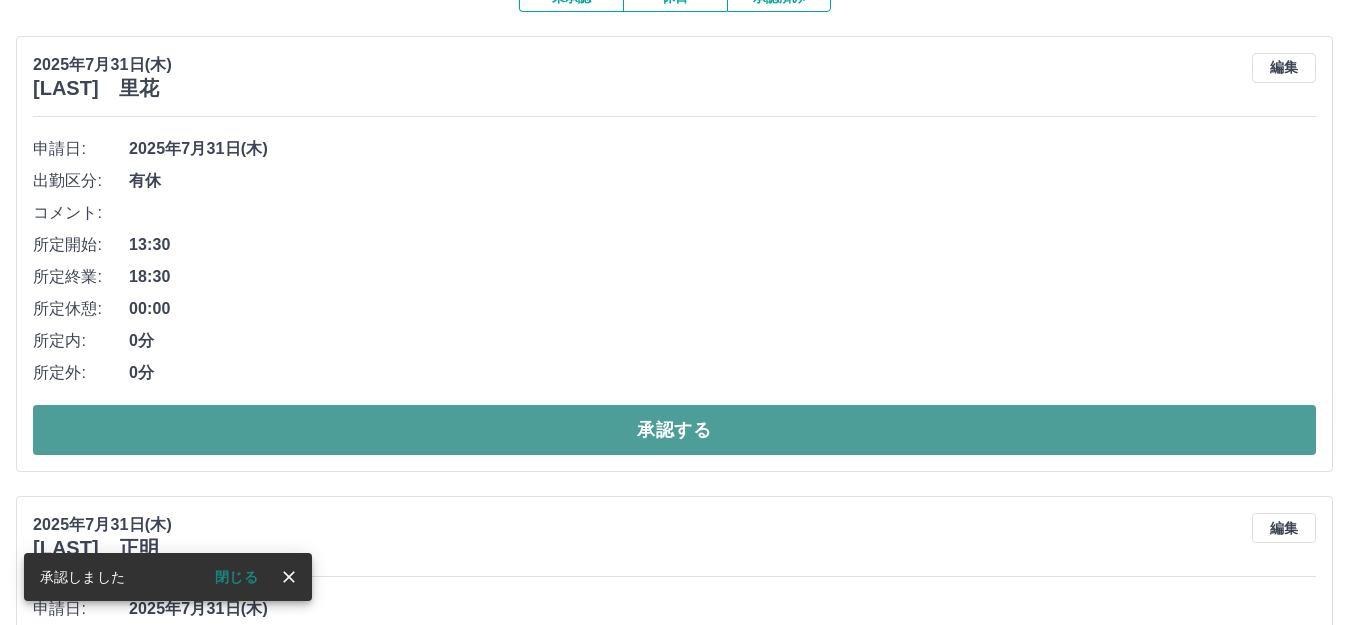 click on "承認する" at bounding box center [674, 430] 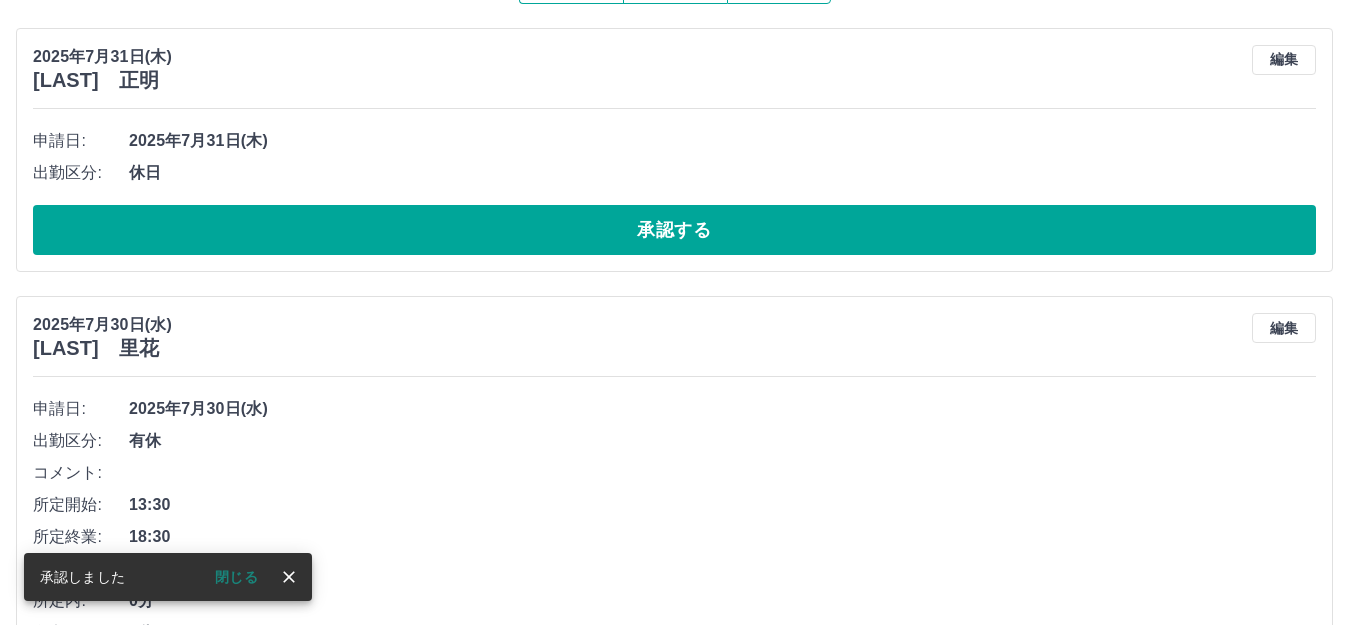 scroll, scrollTop: 200, scrollLeft: 0, axis: vertical 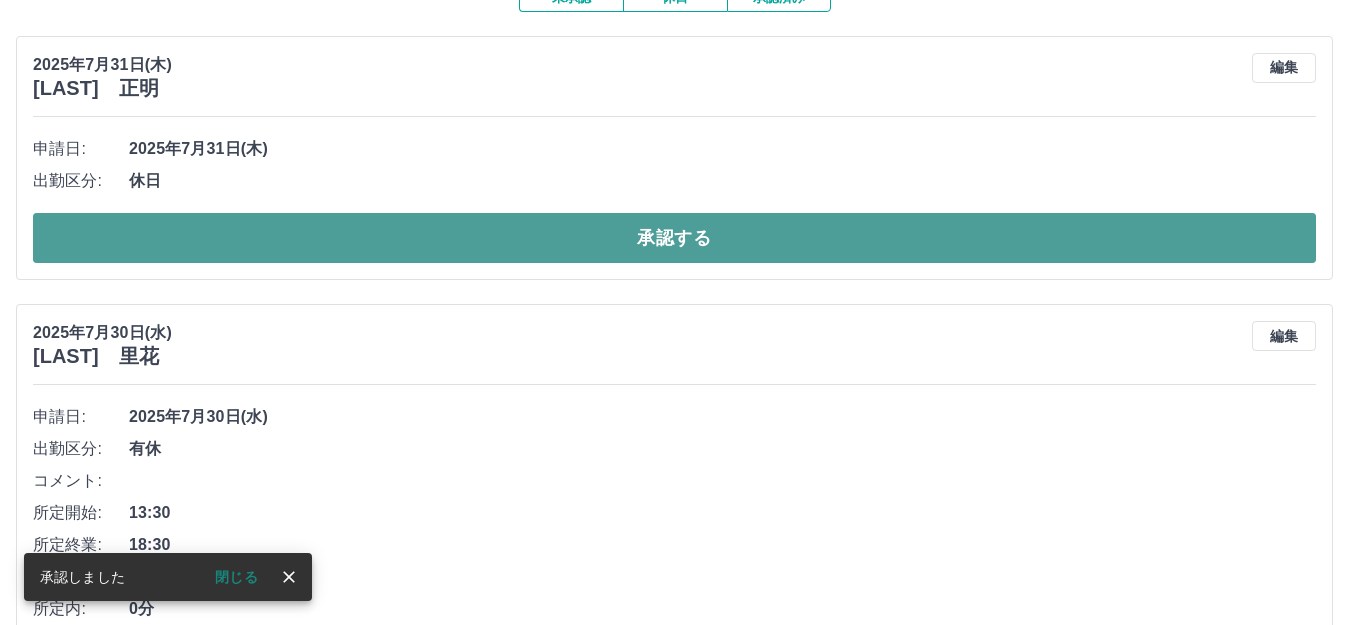click on "承認する" at bounding box center (674, 238) 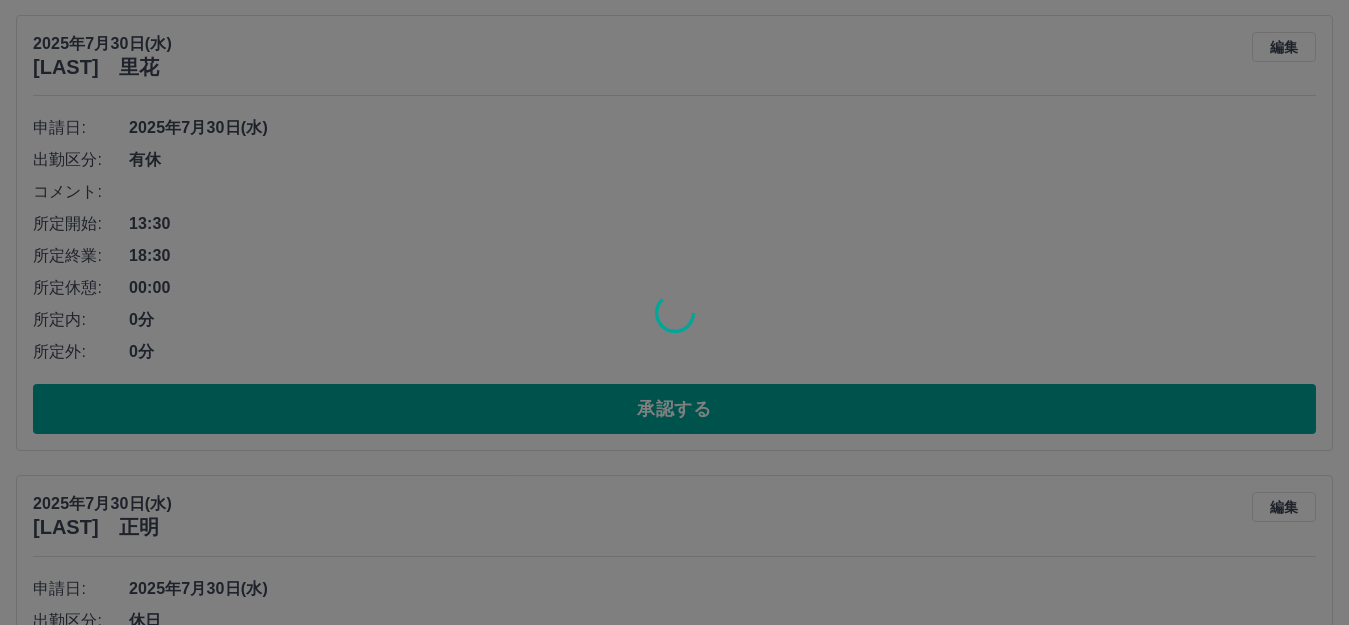 scroll, scrollTop: 600, scrollLeft: 0, axis: vertical 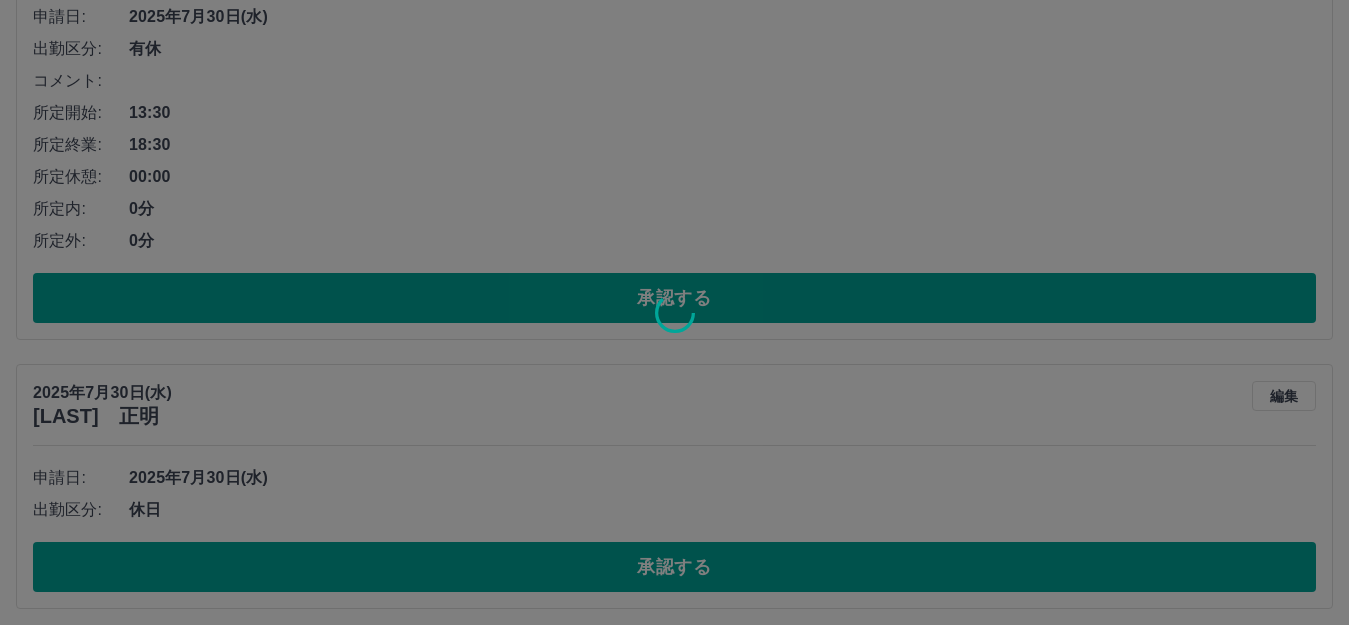 click 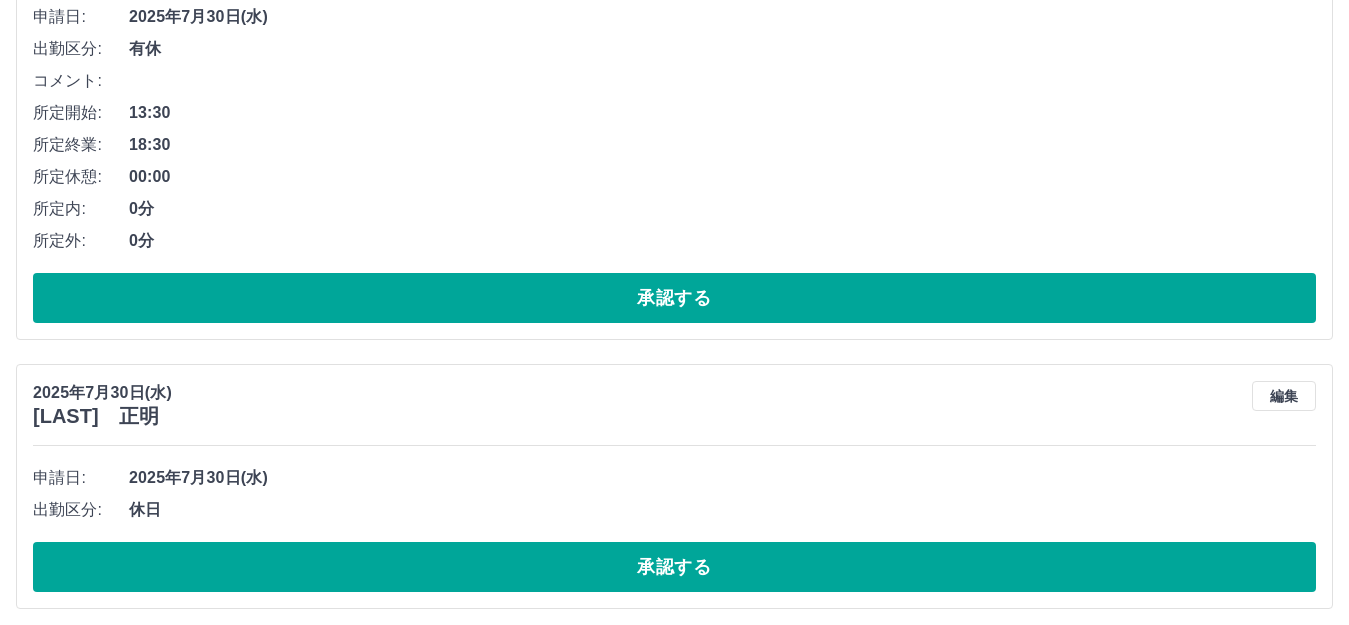 click on "承認する" at bounding box center [674, 298] 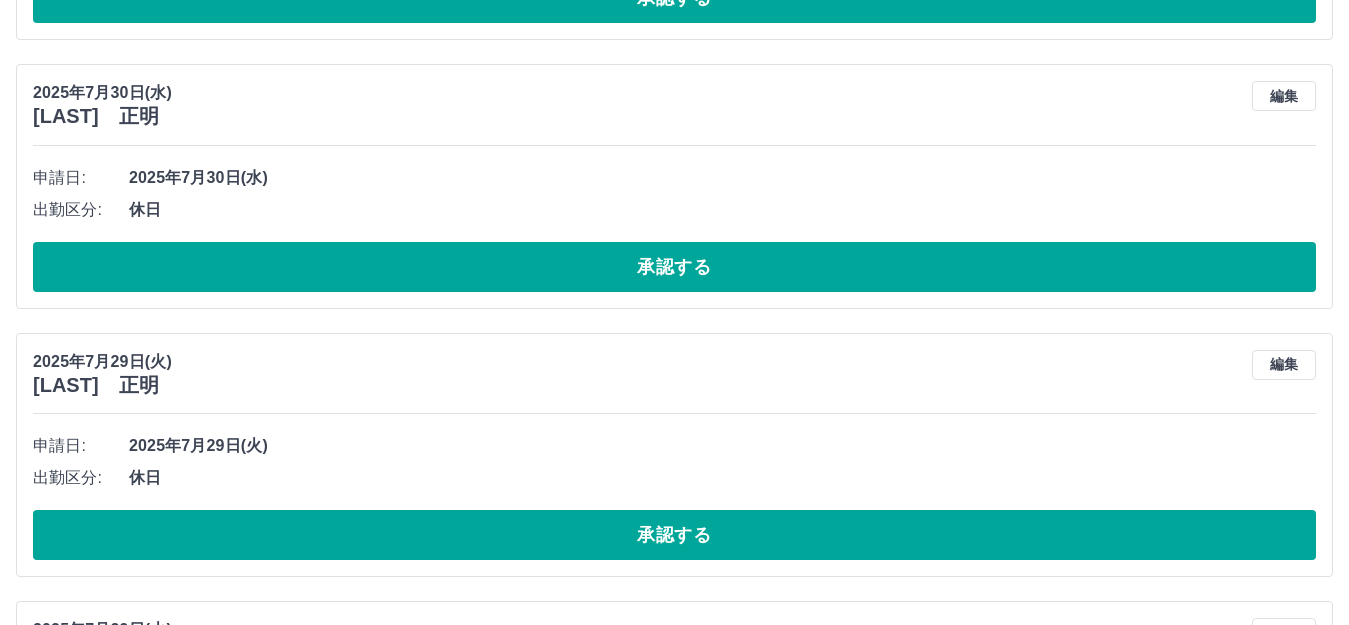 scroll, scrollTop: 632, scrollLeft: 0, axis: vertical 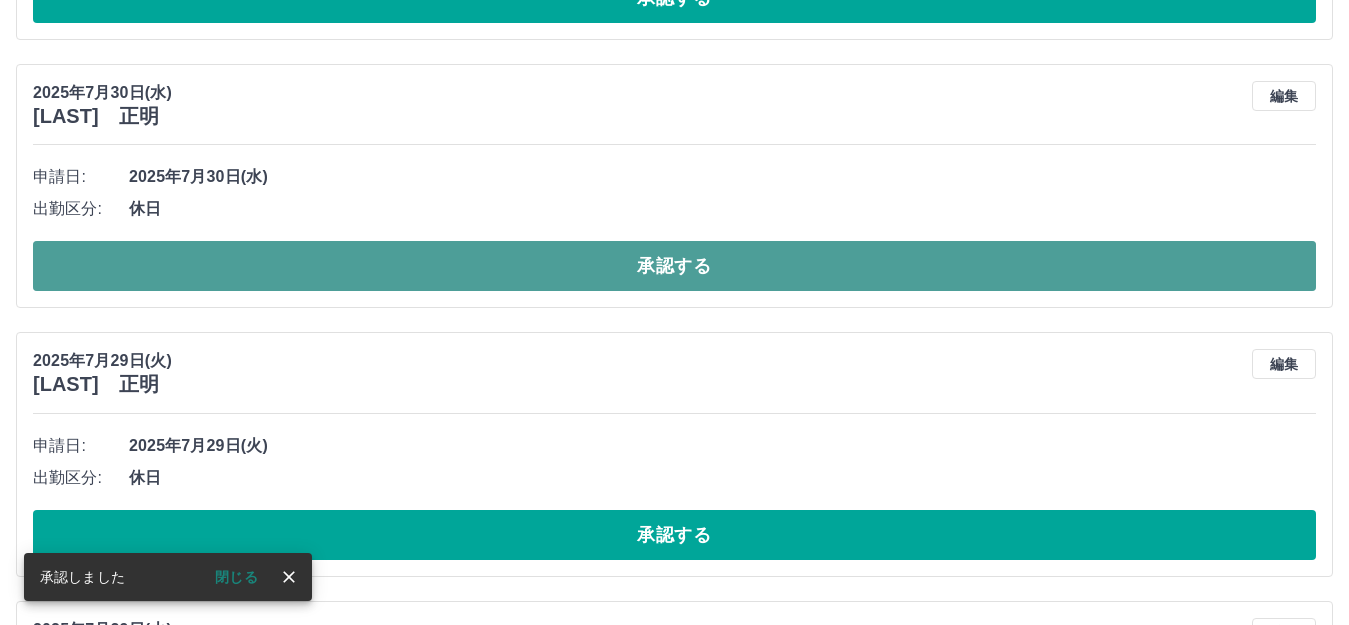 click on "承認する" at bounding box center [674, 266] 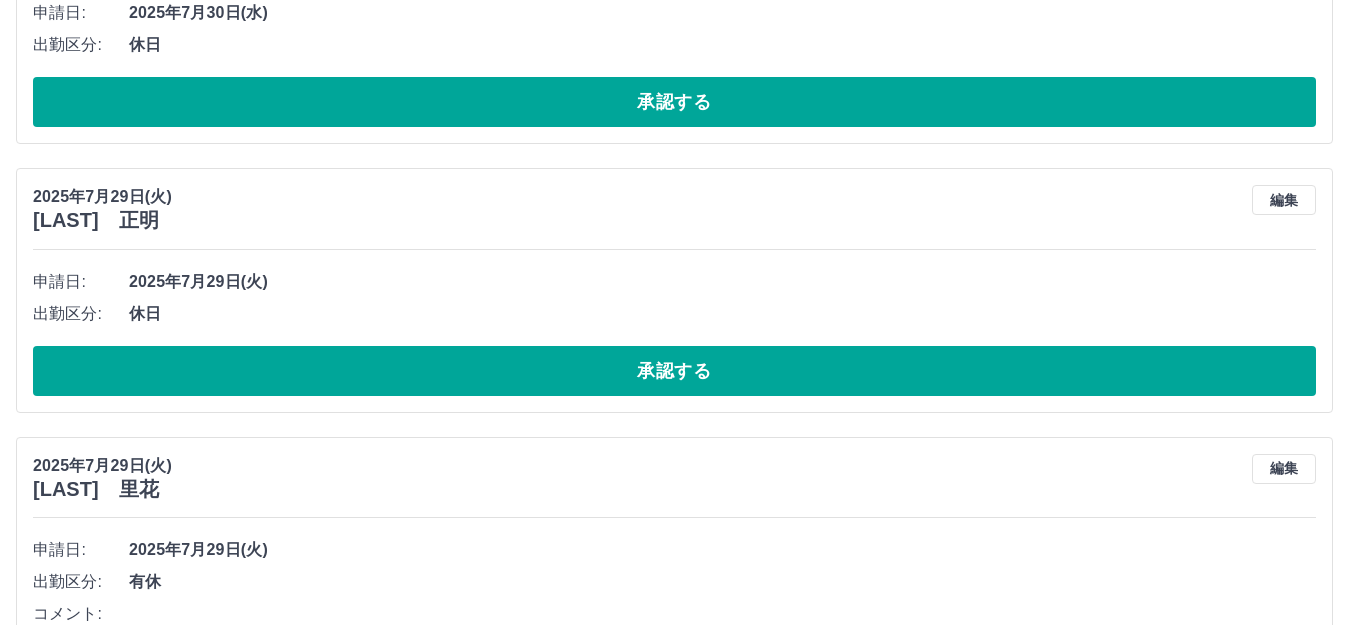 scroll, scrollTop: 832, scrollLeft: 0, axis: vertical 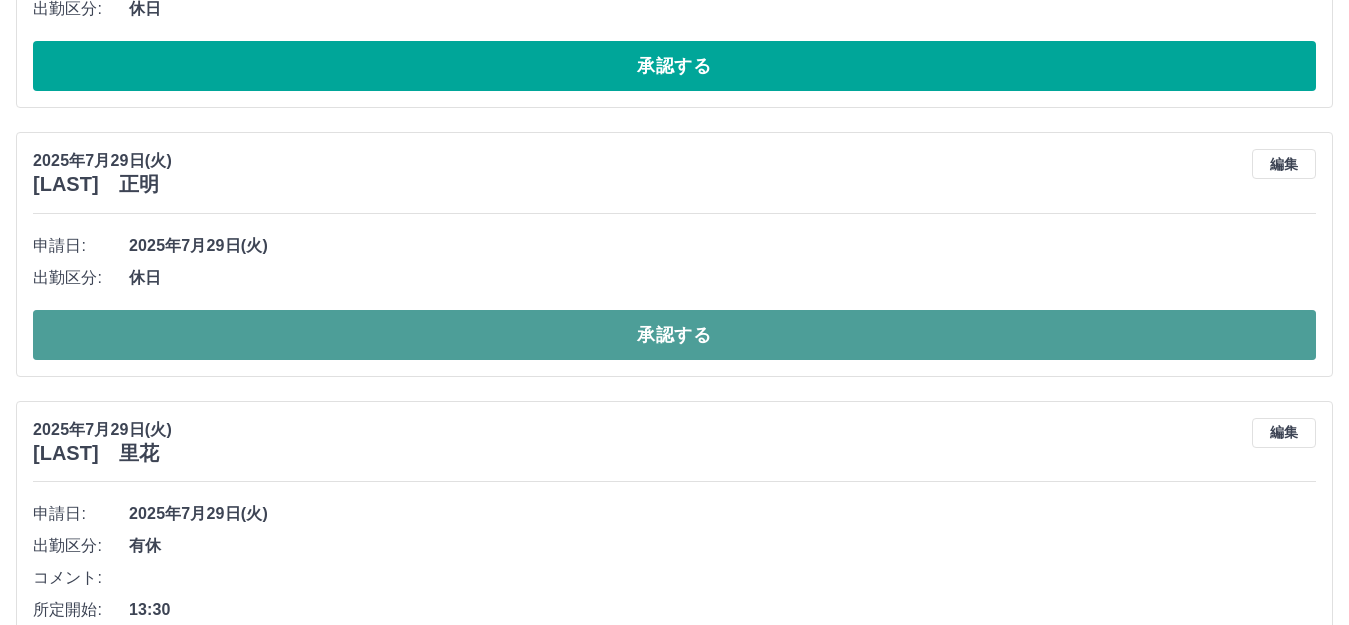 click on "承認する" at bounding box center [674, 335] 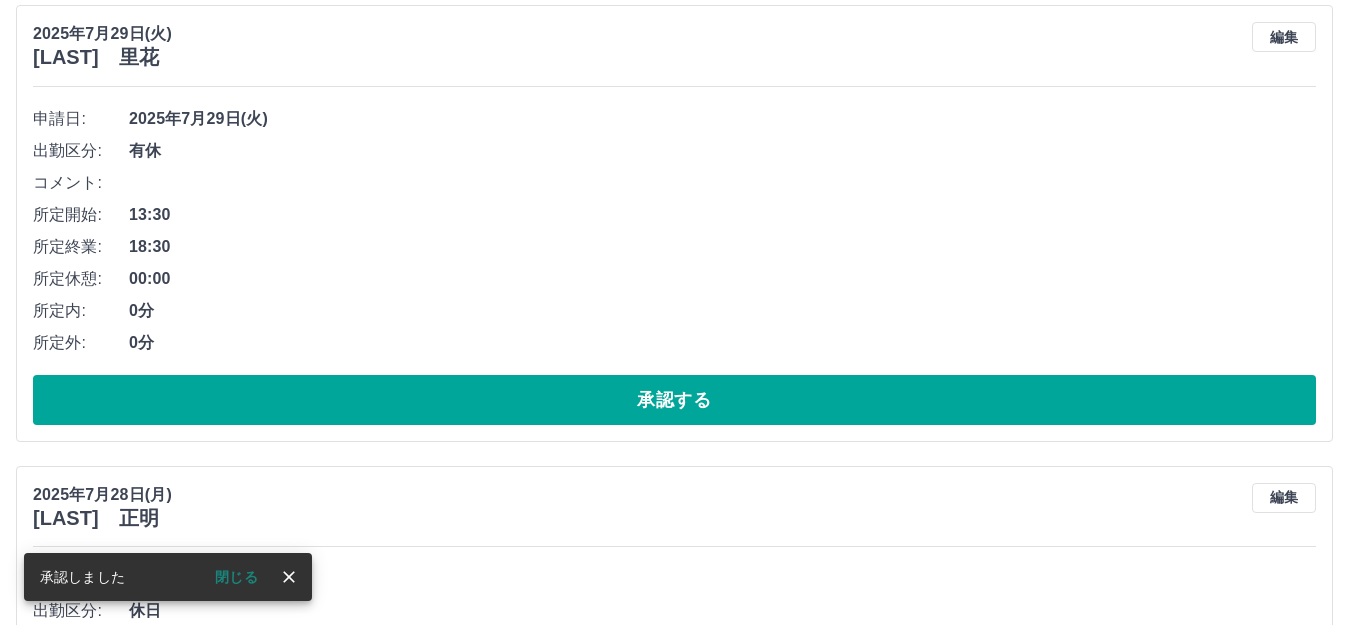 scroll, scrollTop: 772, scrollLeft: 0, axis: vertical 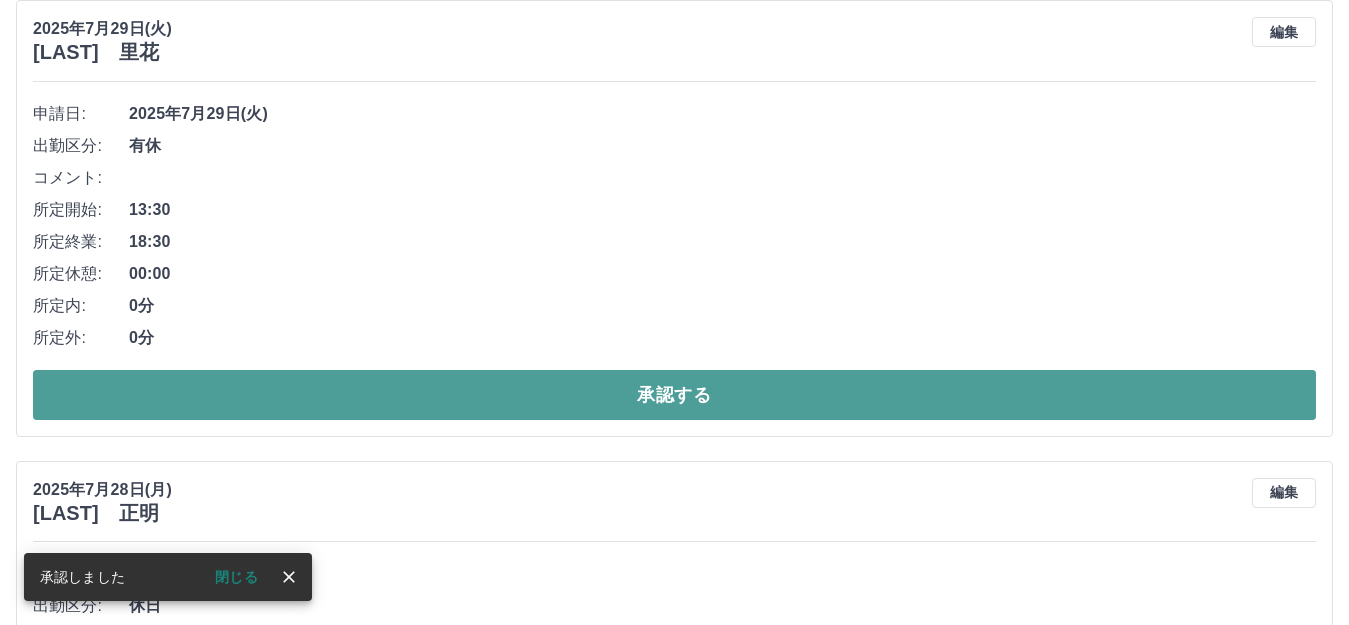 click on "承認する" at bounding box center (674, 395) 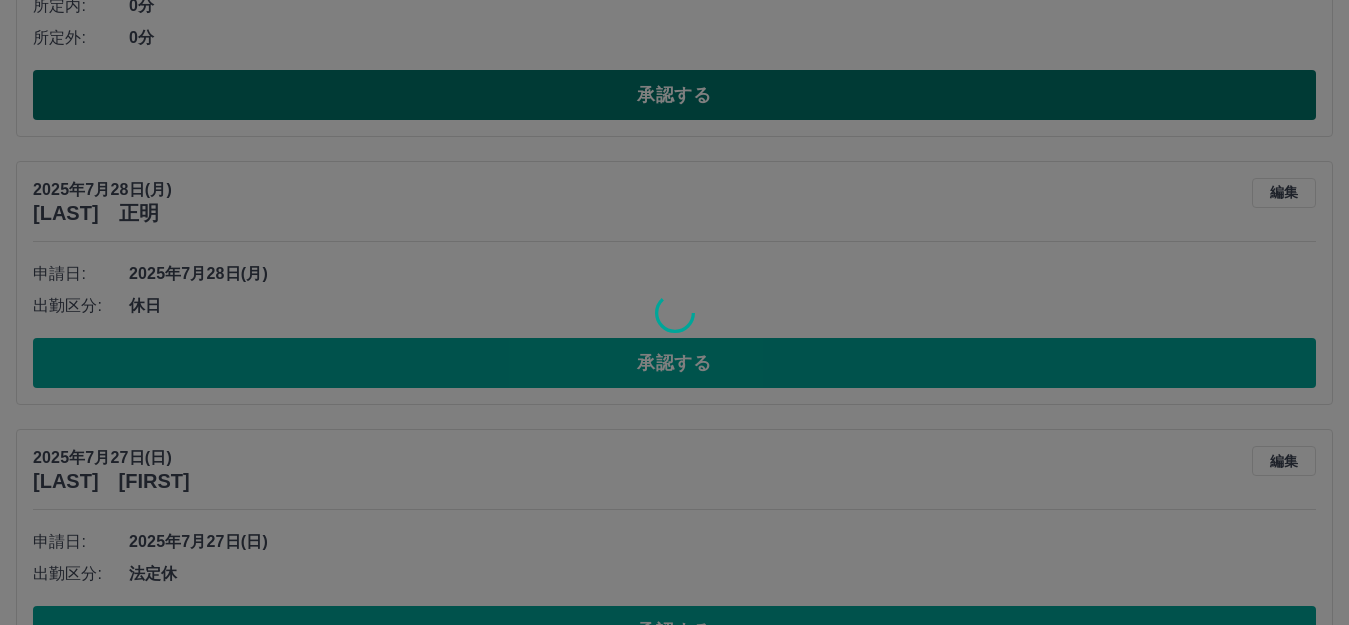 click at bounding box center (674, 312) 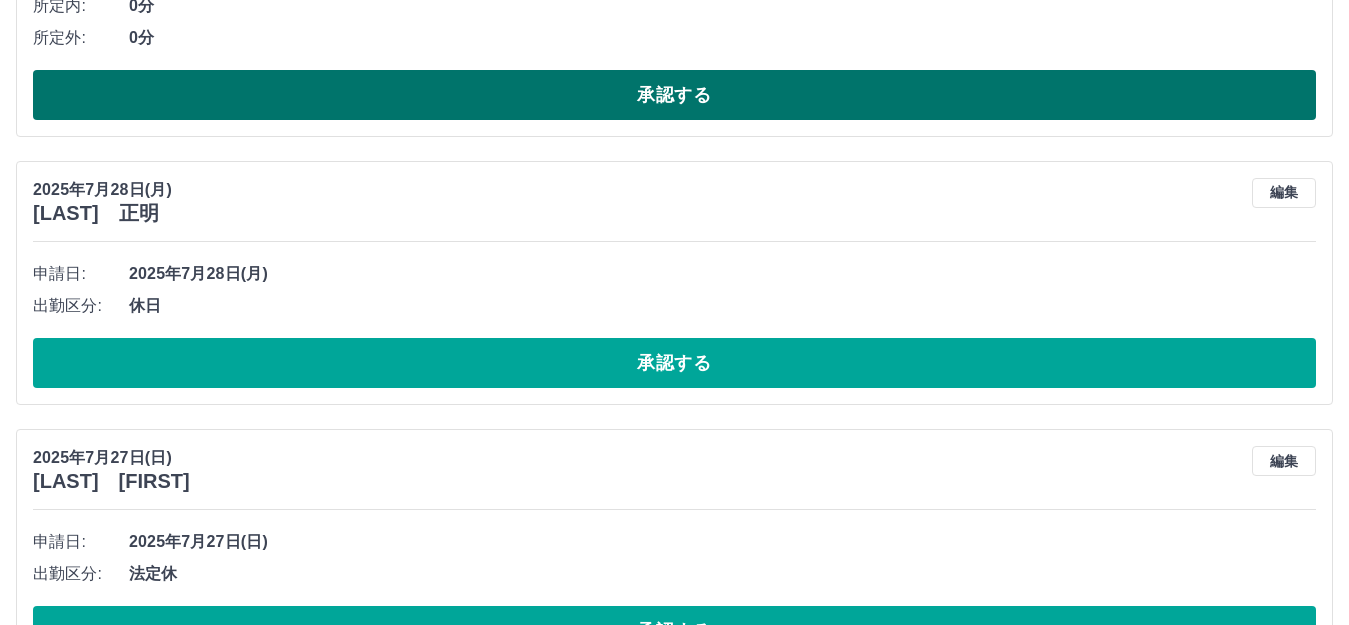 scroll, scrollTop: 75, scrollLeft: 0, axis: vertical 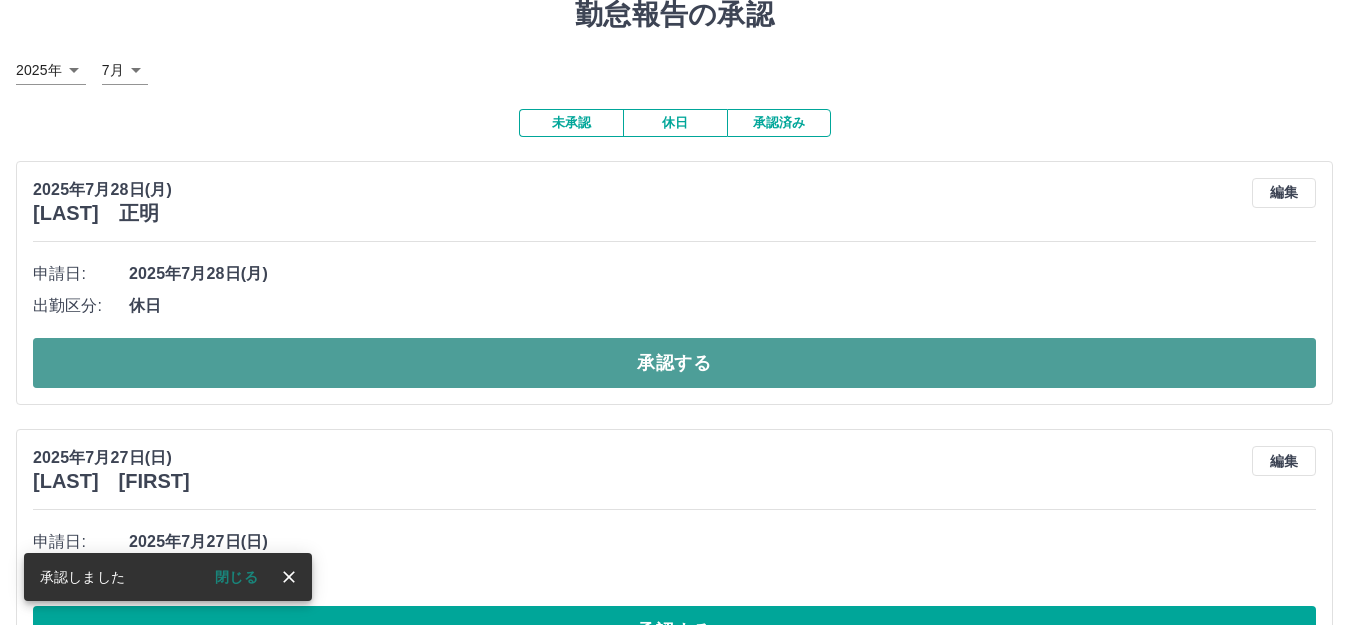 click on "承認する" at bounding box center [674, 363] 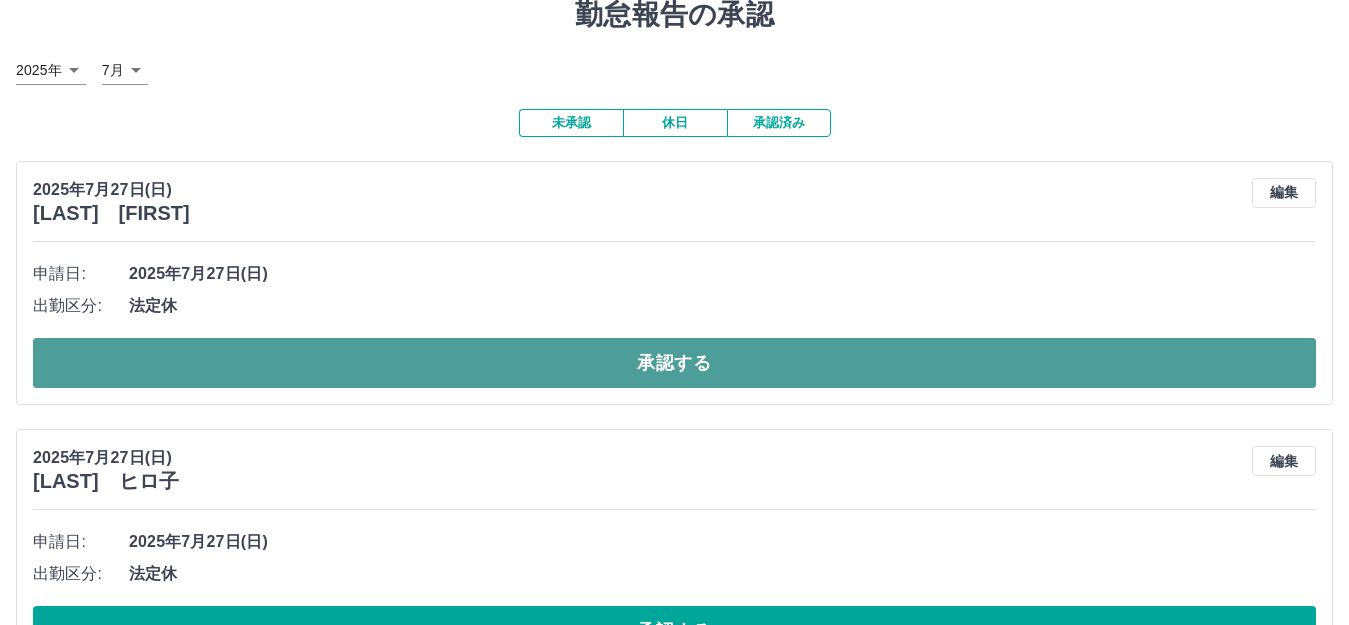 drag, startPoint x: 657, startPoint y: 361, endPoint x: 659, endPoint y: 374, distance: 13.152946 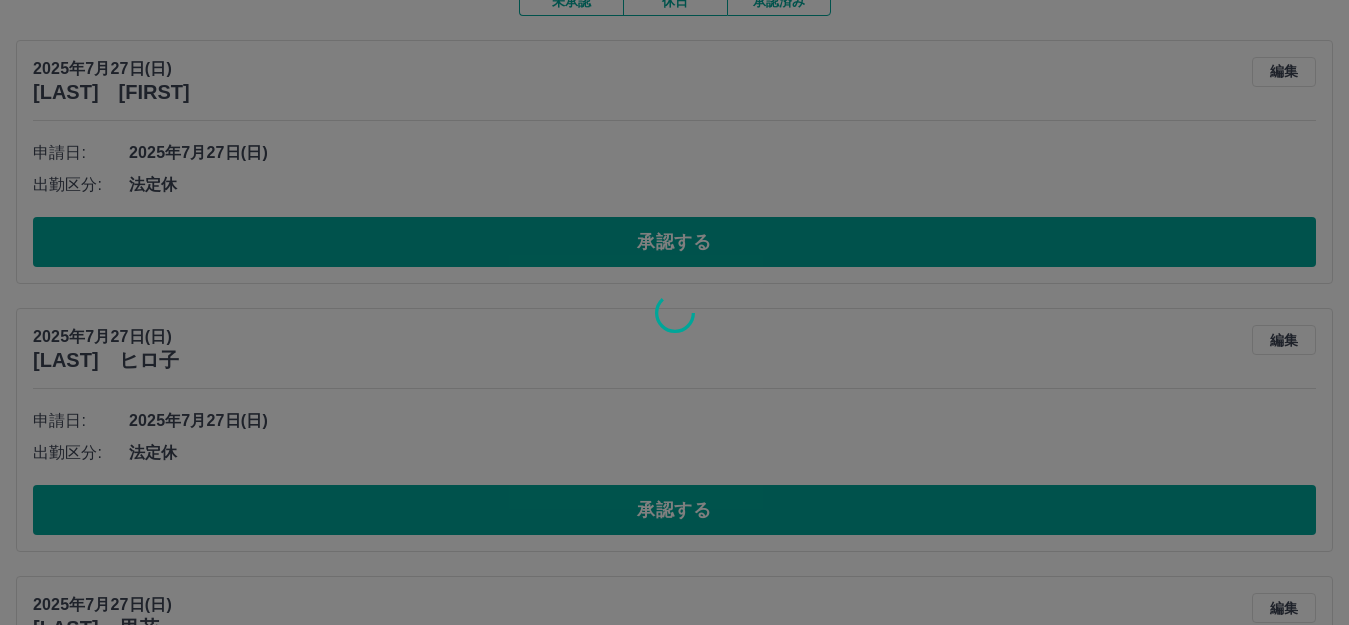 scroll, scrollTop: 275, scrollLeft: 0, axis: vertical 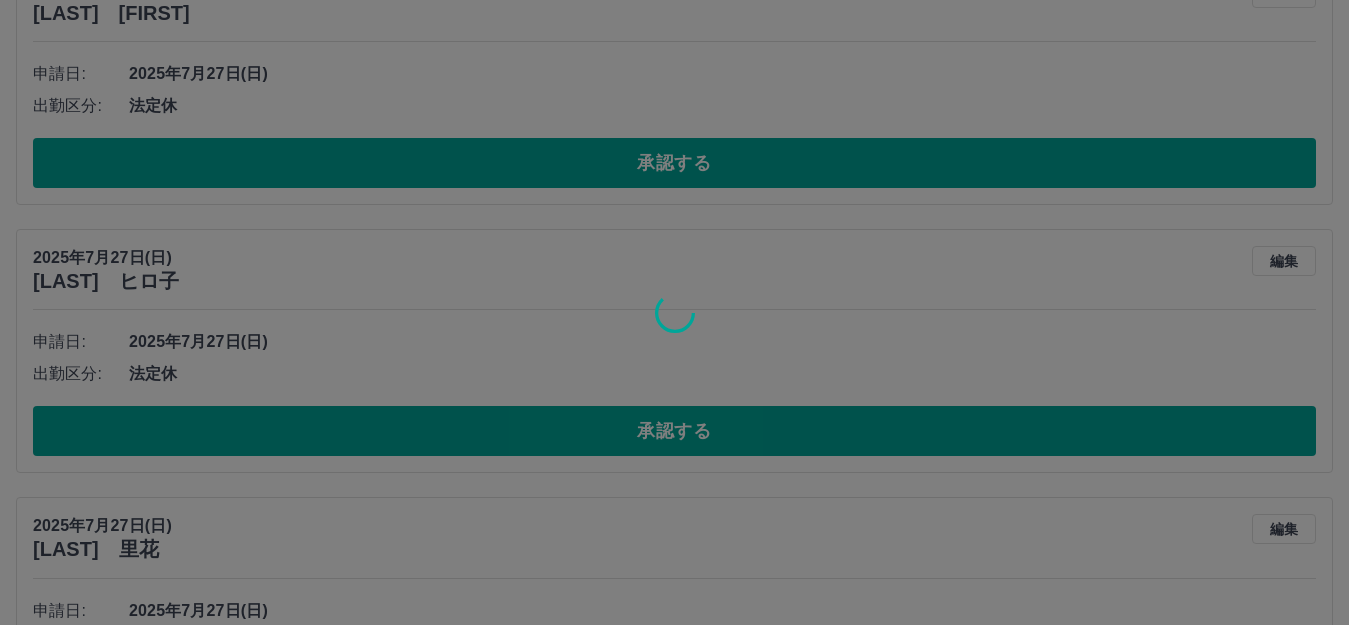 click at bounding box center (674, 312) 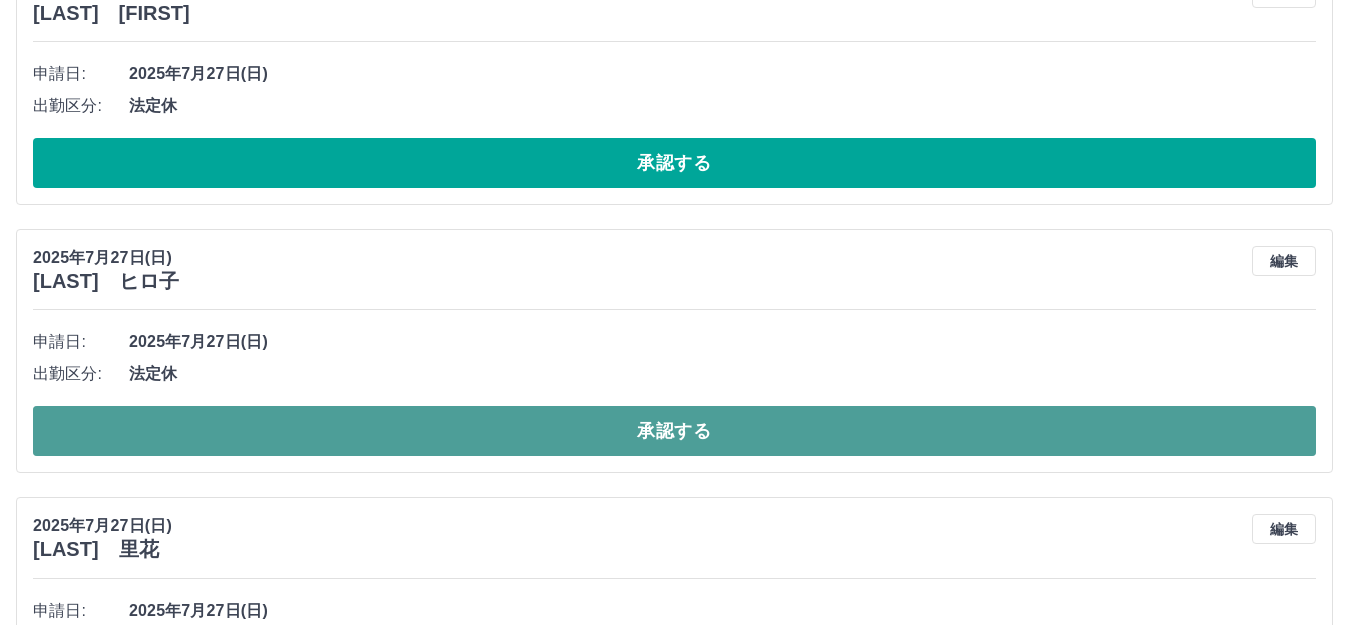 click on "承認する" at bounding box center [674, 431] 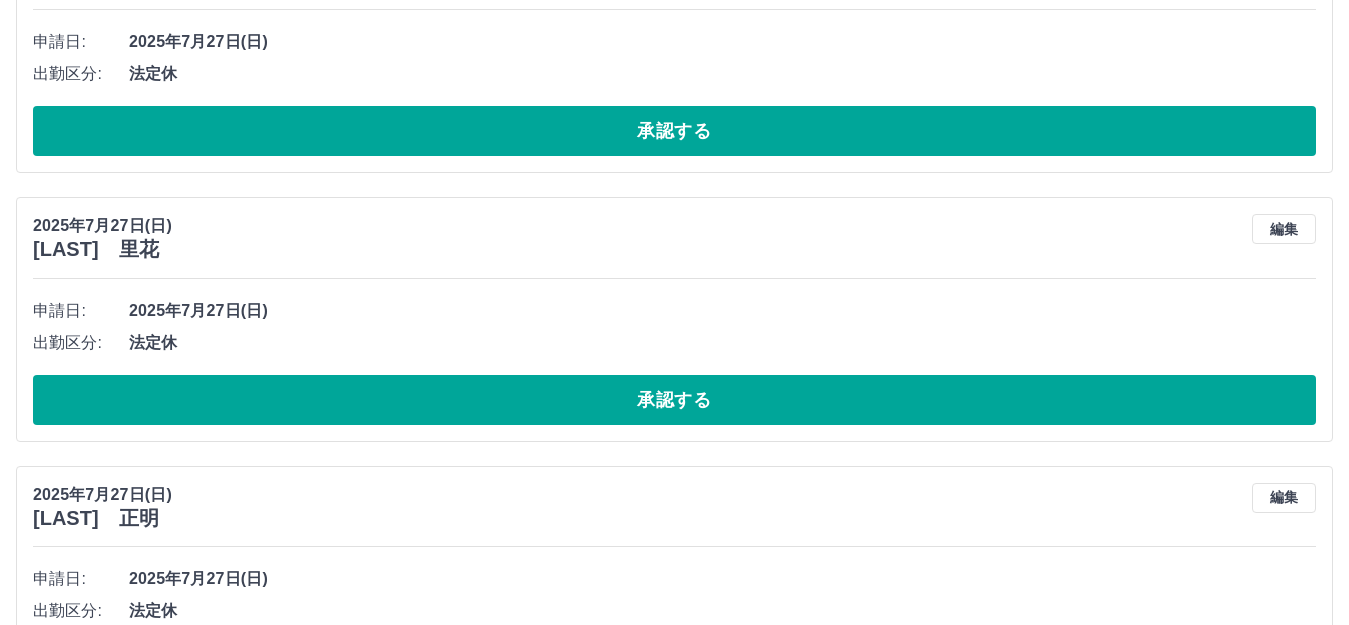 click on "2025年7月27日(日) 齋藤　敬 編集 申請日: 2025年7月27日(日) 出勤区分: 法定休 承認する 2025年7月27日(日) 中濱　ヒロ子 編集 申請日: 2025年7月27日(日) 出勤区分: 法定休 承認する 2025年7月27日(日) 田持　里花 編集 申請日: 2025年7月27日(日) 出勤区分: 法定休 承認する 2025年7月27日(日) 野口　正明 編集 申請日: 2025年7月27日(日) 出勤区分: 法定休 承認する 2025年7月27日(日) 市橋　美香 編集 申請日: 2025年7月27日(日) 出勤区分: 法定休 承認する 2025年7月27日(日) 外池　眞裕美 編集 申請日: 2025年7月27日(日) 出勤区分: 法定休 承認する 2025年7月27日(日) 宮川　瑞穂 編集 申請日: 2025年7月27日(日) 出勤区分: 法定休 承認する 2025年7月26日(土) 外池　眞裕美 編集 申請日: 2025年7月26日(土) 出勤区分: 休日 承認する 2025年7月26日(土) 野口　正明 編集 申請日: 2025年7月26日(土) 出勤区分: 休日" at bounding box center (674, 990) 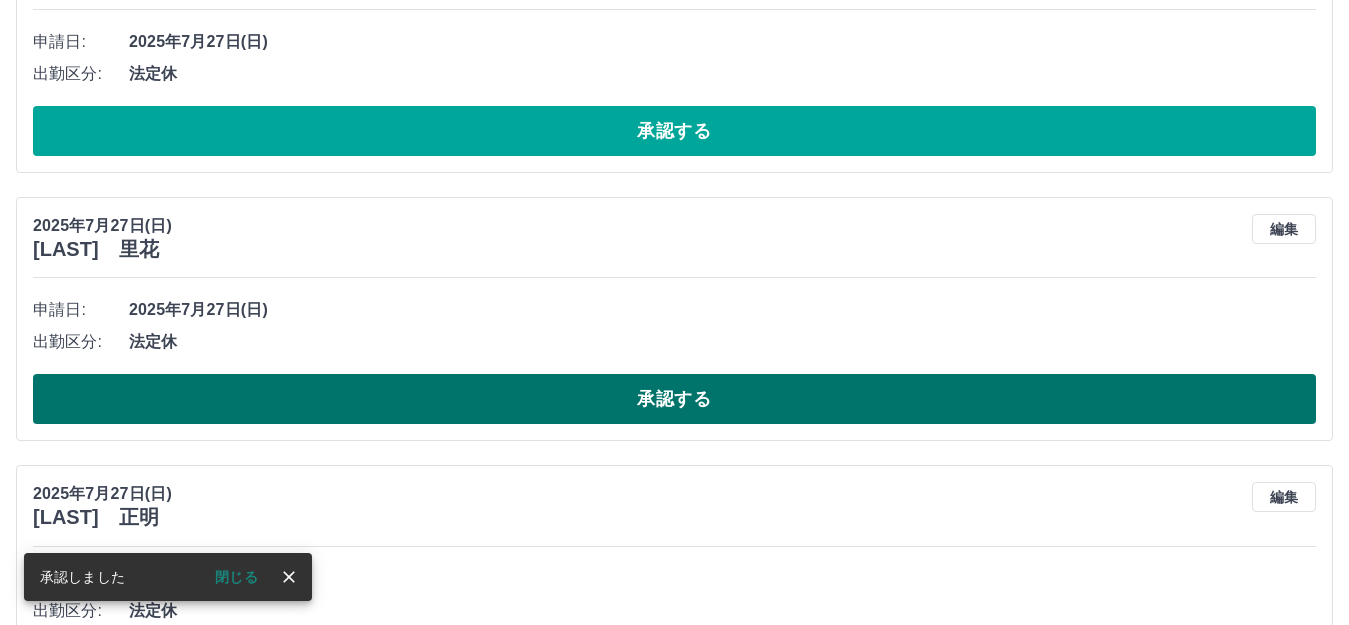 click on "承認する" at bounding box center [674, 399] 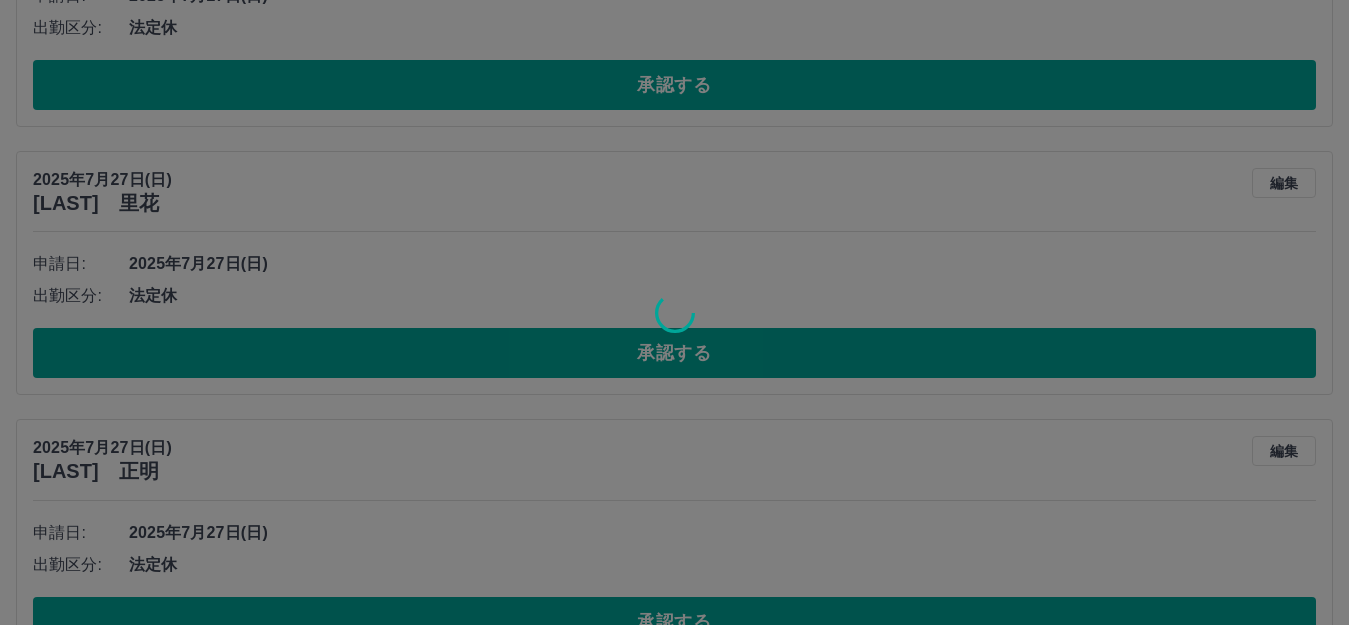 scroll, scrollTop: 707, scrollLeft: 0, axis: vertical 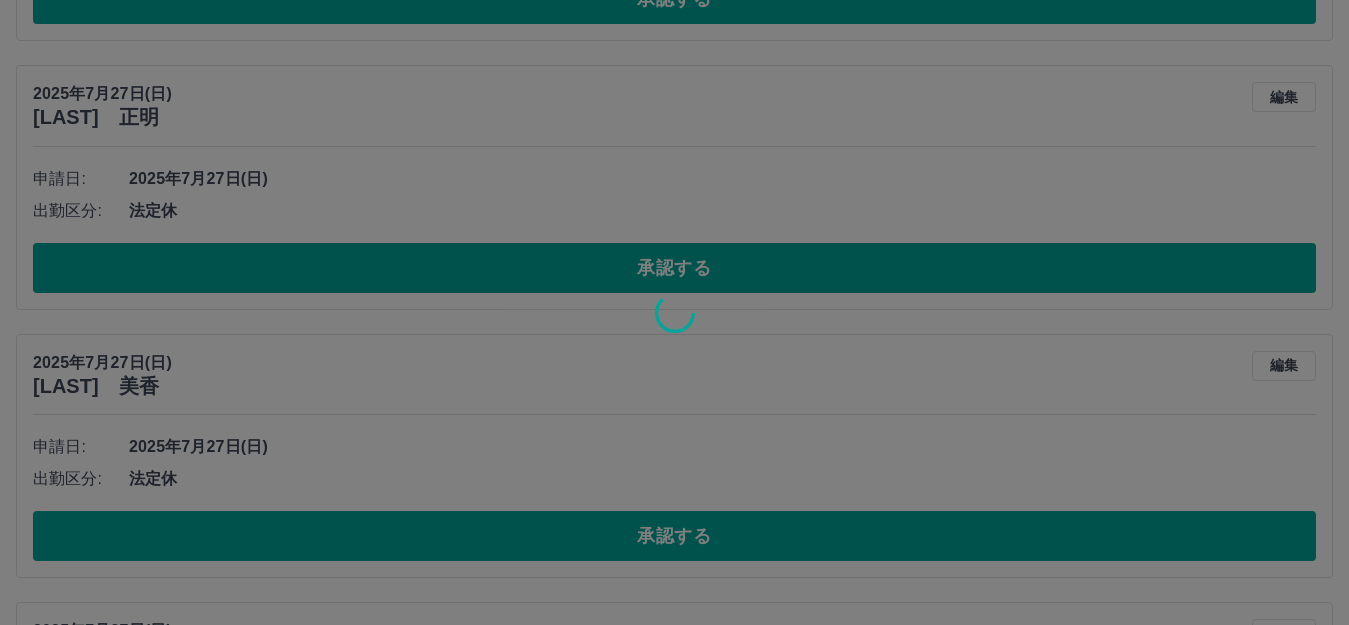 click at bounding box center (674, 312) 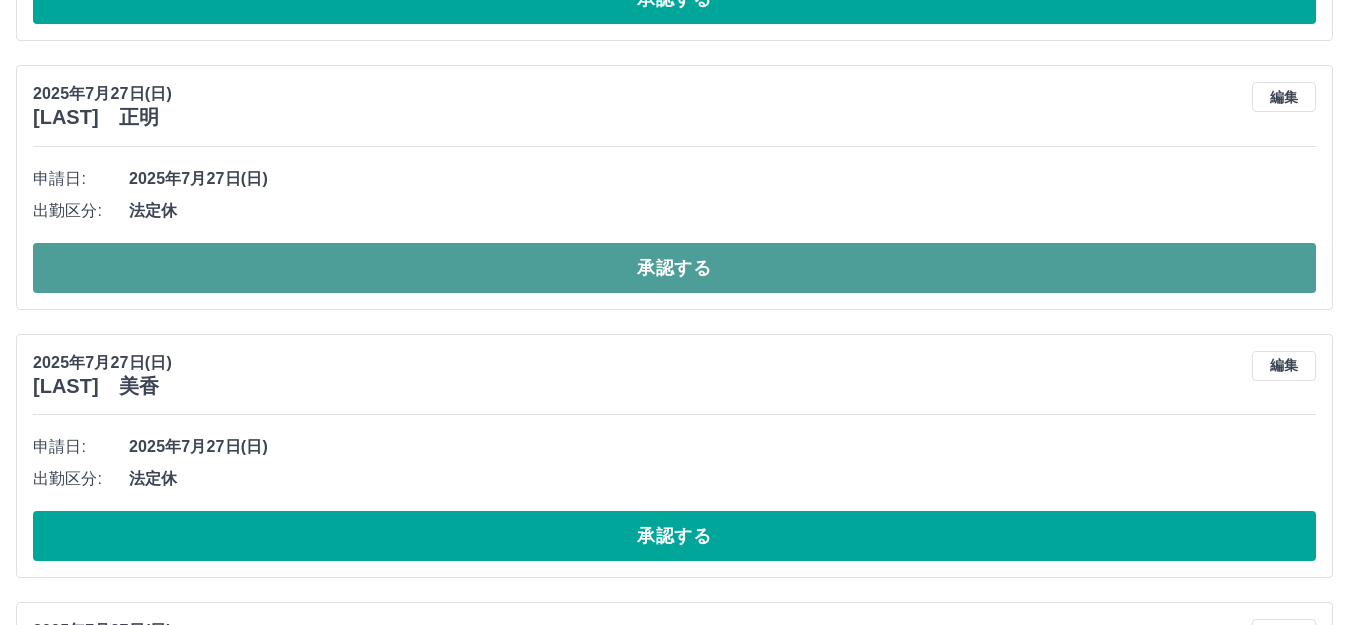 click on "承認する" at bounding box center [674, 268] 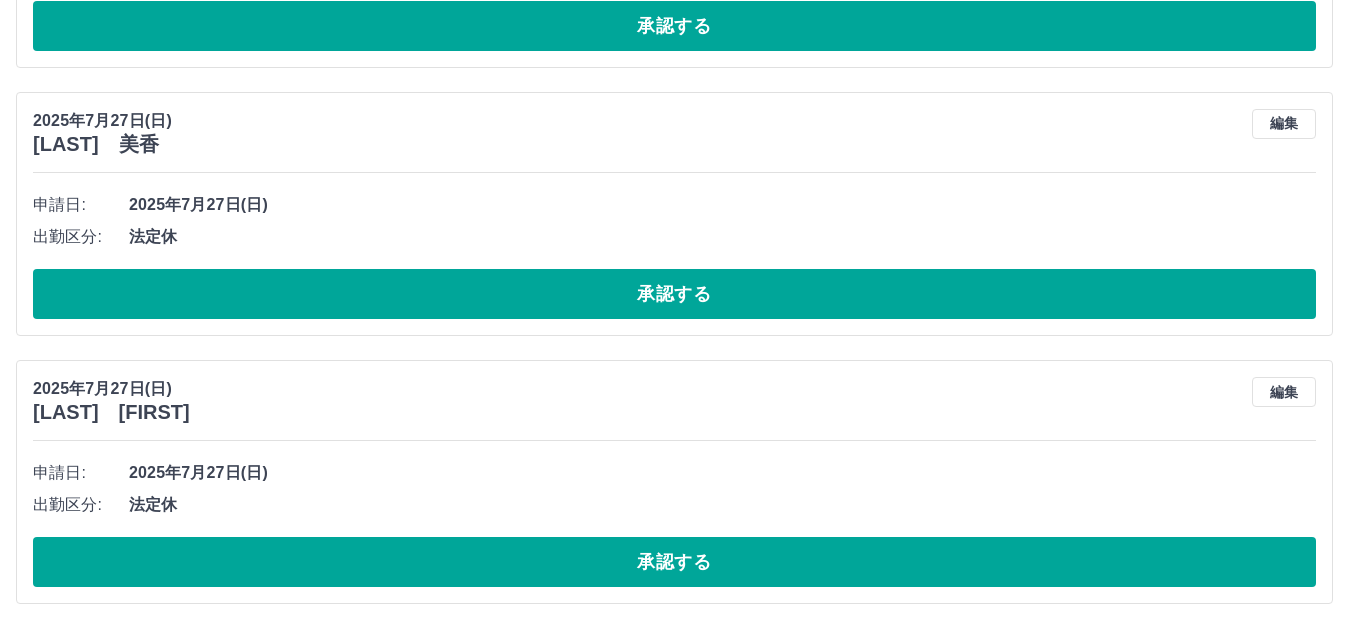 scroll, scrollTop: 1007, scrollLeft: 0, axis: vertical 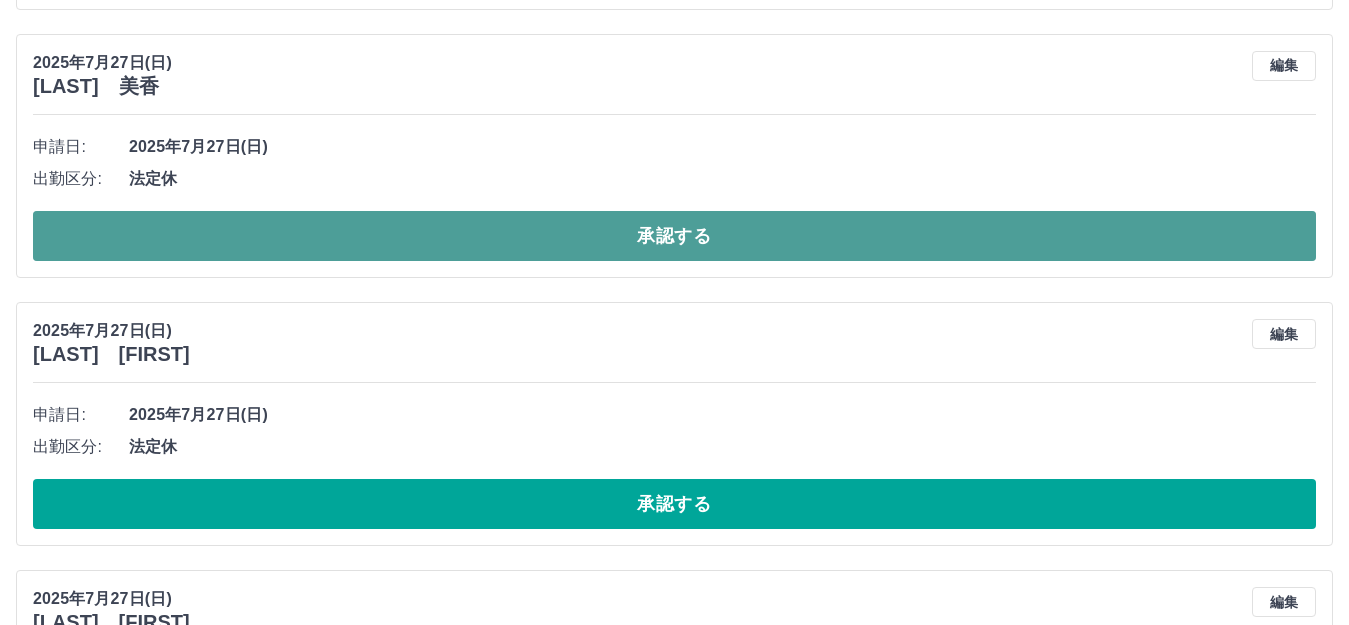 click on "承認する" at bounding box center [674, 236] 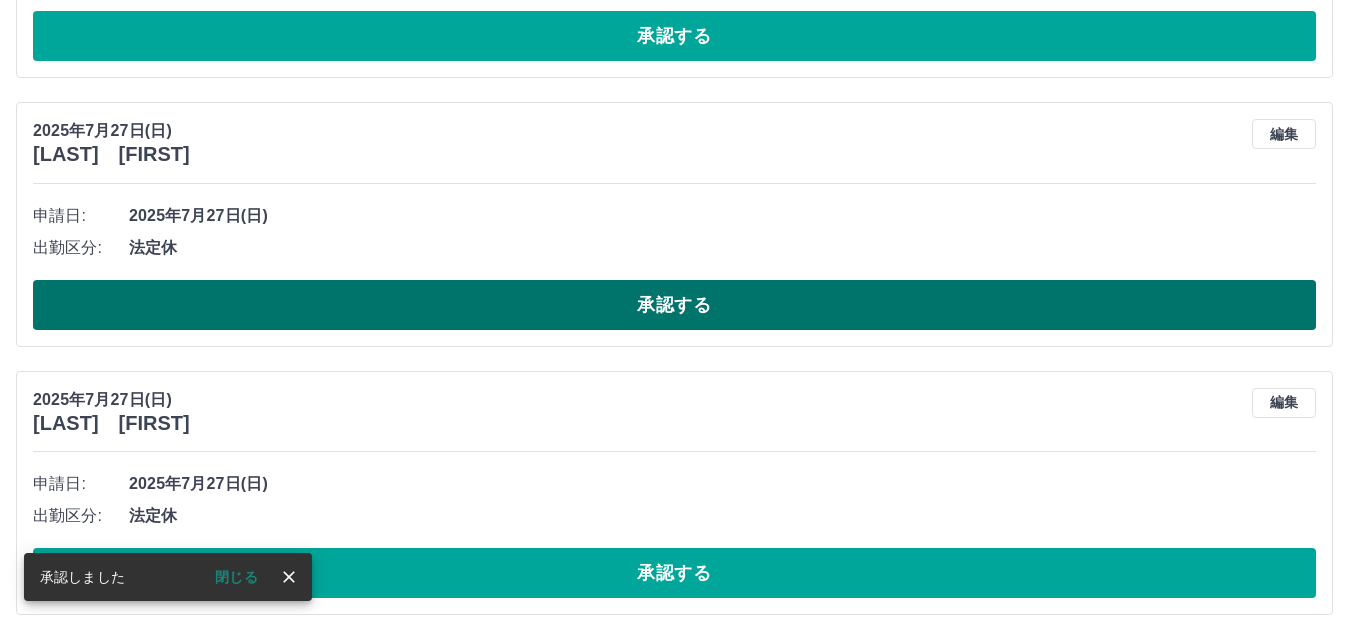 click on "承認する" at bounding box center [674, 305] 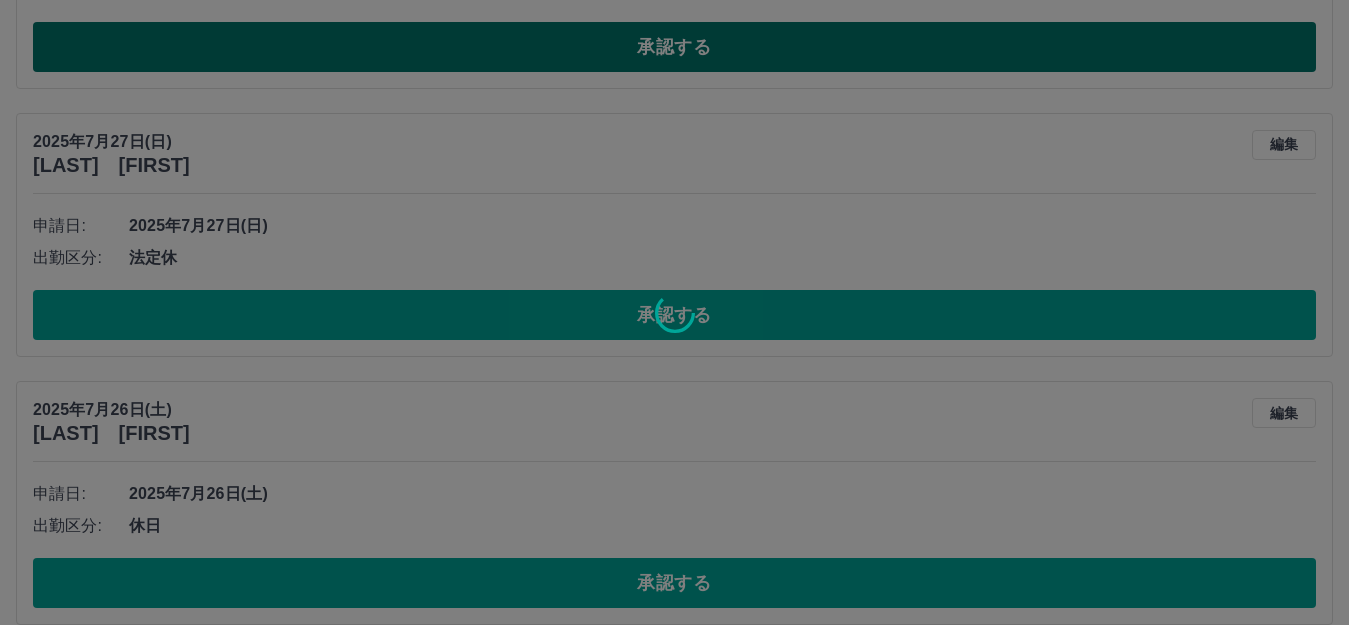 scroll, scrollTop: 970, scrollLeft: 0, axis: vertical 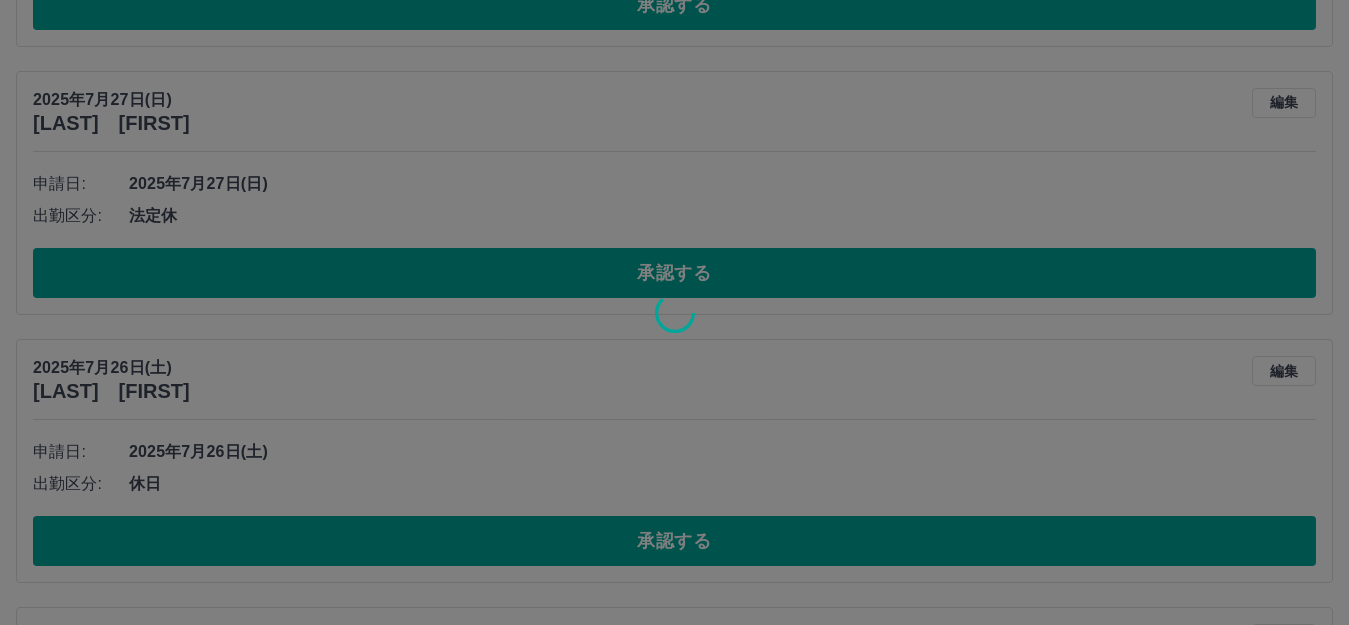 click at bounding box center [674, 312] 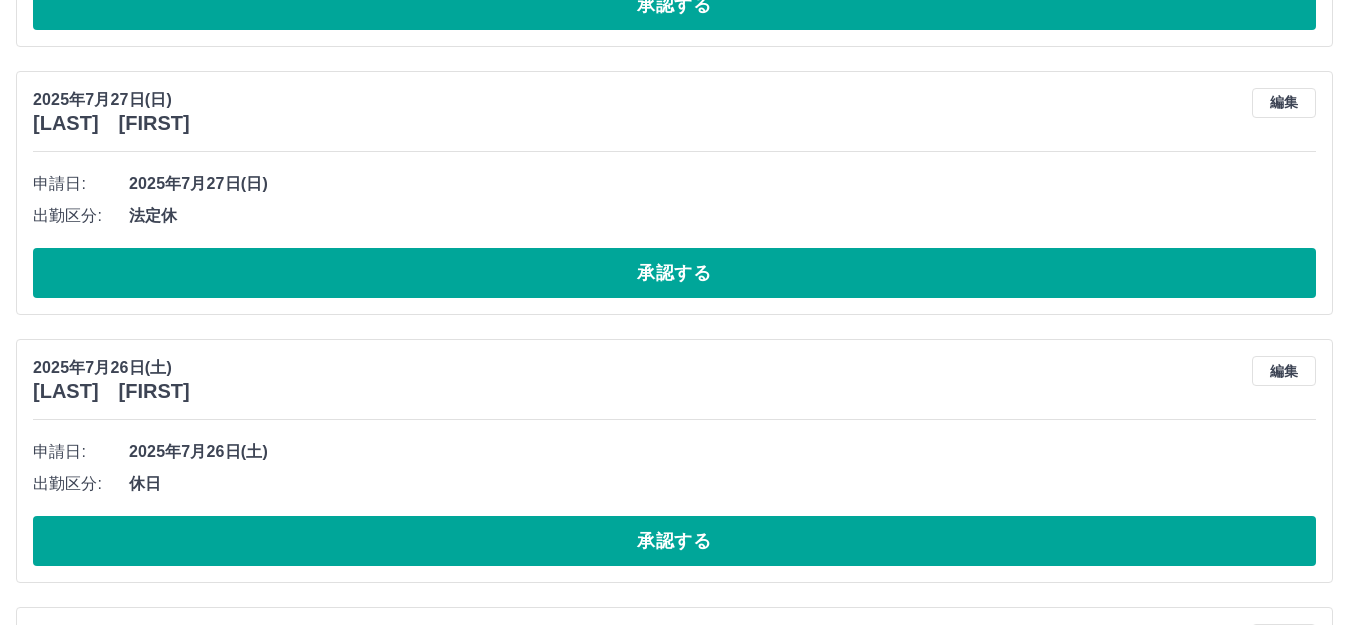 click on "SDH勤怠 市橋　美香 勤怠報告の承認 2025年 **** 7月 * 未承認 休日 承認済み 2025年7月27日(日) 野口　正明 編集 申請日: 2025年7月27日(日) 出勤区分: 法定休 承認する 2025年7月27日(日) 市橋　美香 編集 申請日: 2025年7月27日(日) 出勤区分: 法定休 承認する 2025年7月27日(日) 外池　眞裕美 編集 申請日: 2025年7月27日(日) 出勤区分: 法定休 承認する 2025年7月27日(日) 宮川　瑞穂 編集 申請日: 2025年7月27日(日) 出勤区分: 法定休 承認する 2025年7月26日(土) 外池　眞裕美 編集 申請日: 2025年7月26日(土) 出勤区分: 休日 承認する 2025年7月26日(土) 野口　正明 編集 申請日: 2025年7月26日(土) 出勤区分: 休日 承認する 2025年7月25日(金) 野口　正明 編集 申請日: 2025年7月25日(金) 出勤区分: 休日 承認する もっと見る" at bounding box center (674, 124) 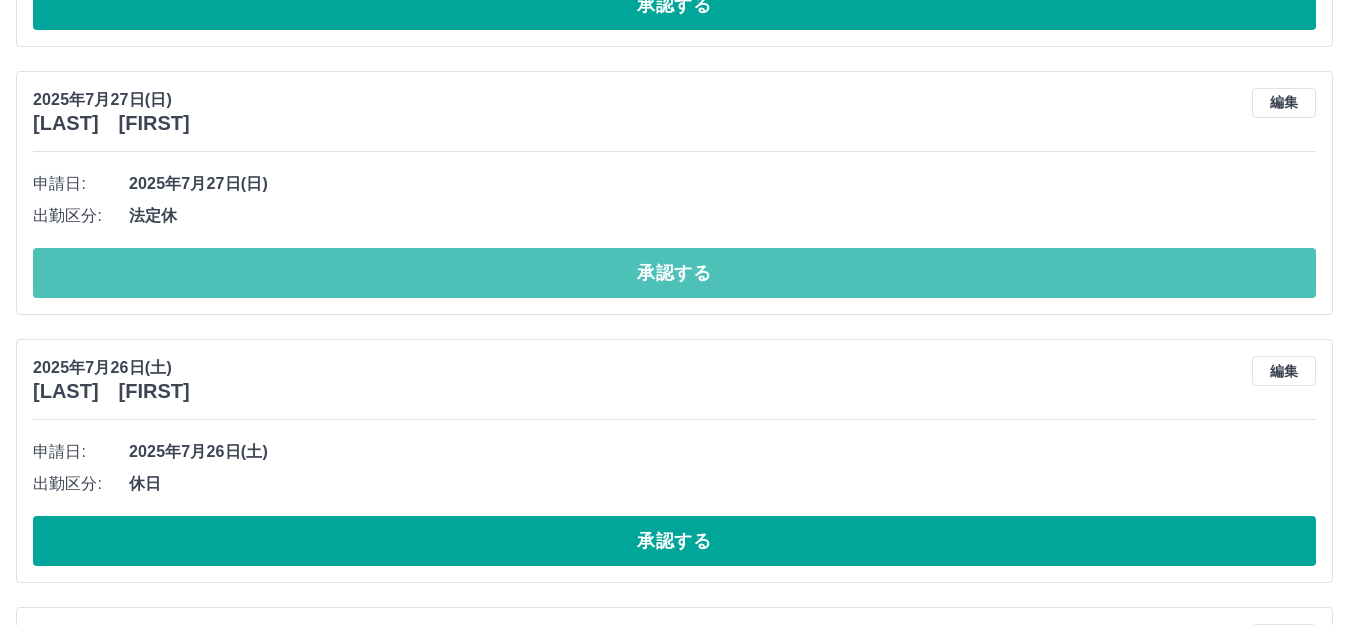 click on "承認する" at bounding box center [674, 273] 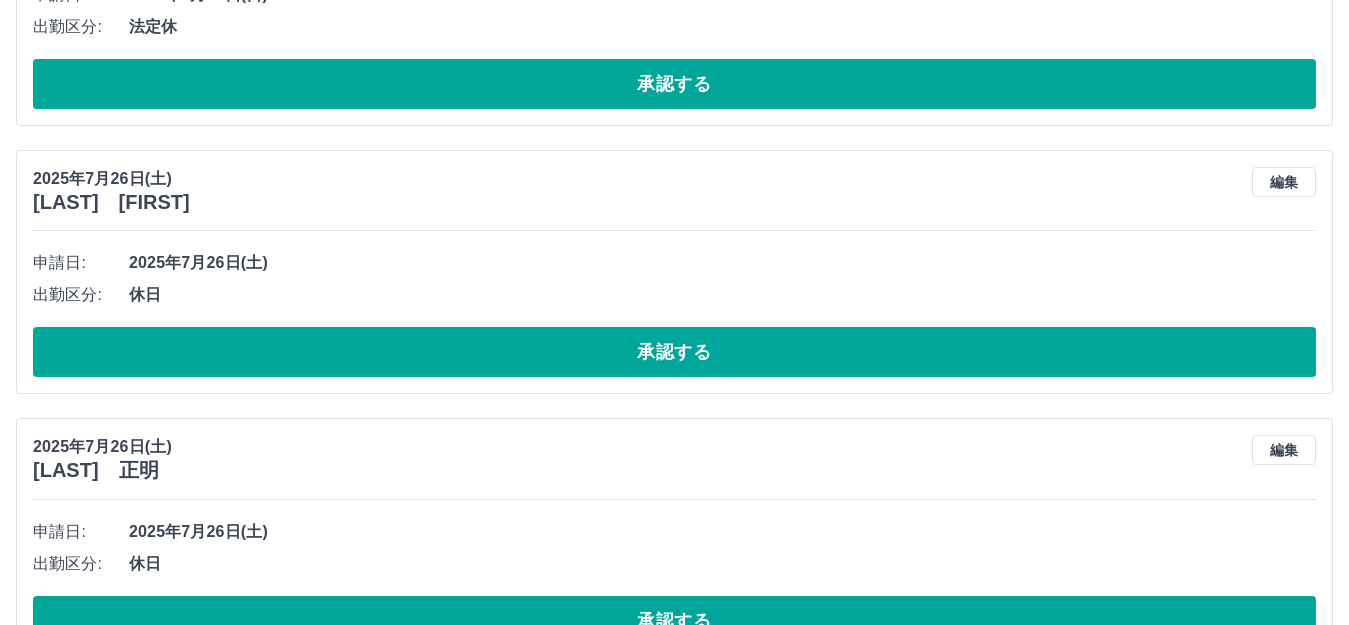 scroll, scrollTop: 1170, scrollLeft: 0, axis: vertical 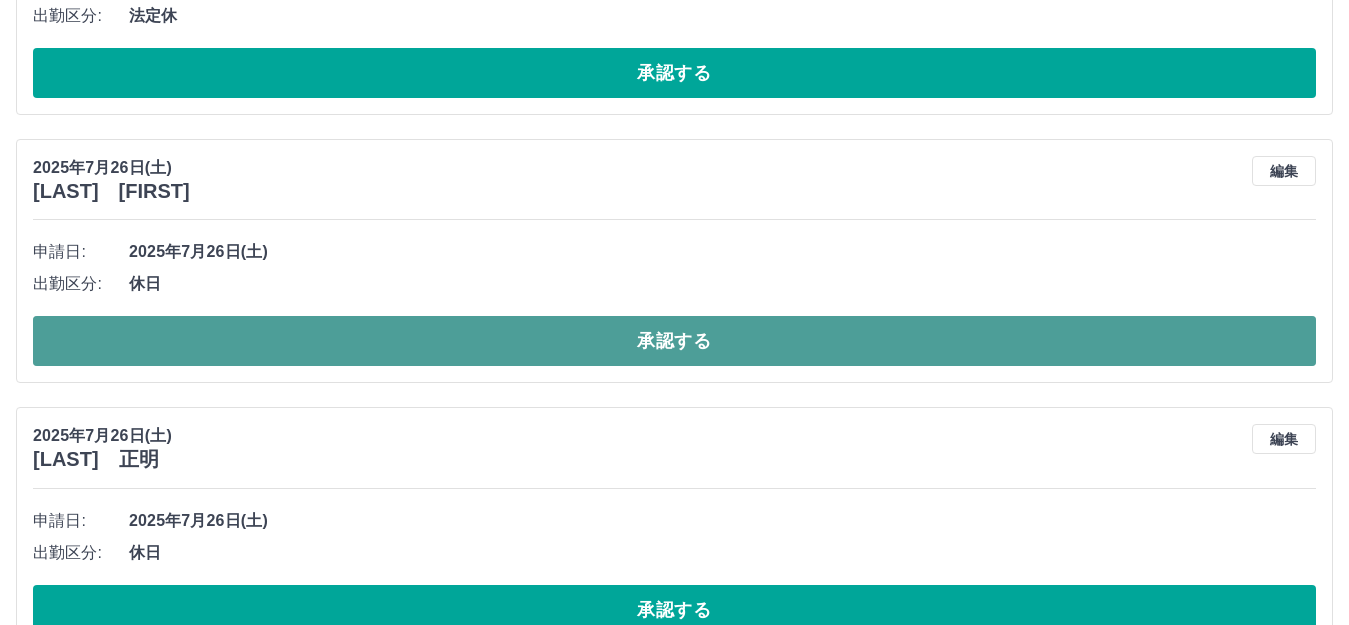 click on "承認する" at bounding box center [674, 341] 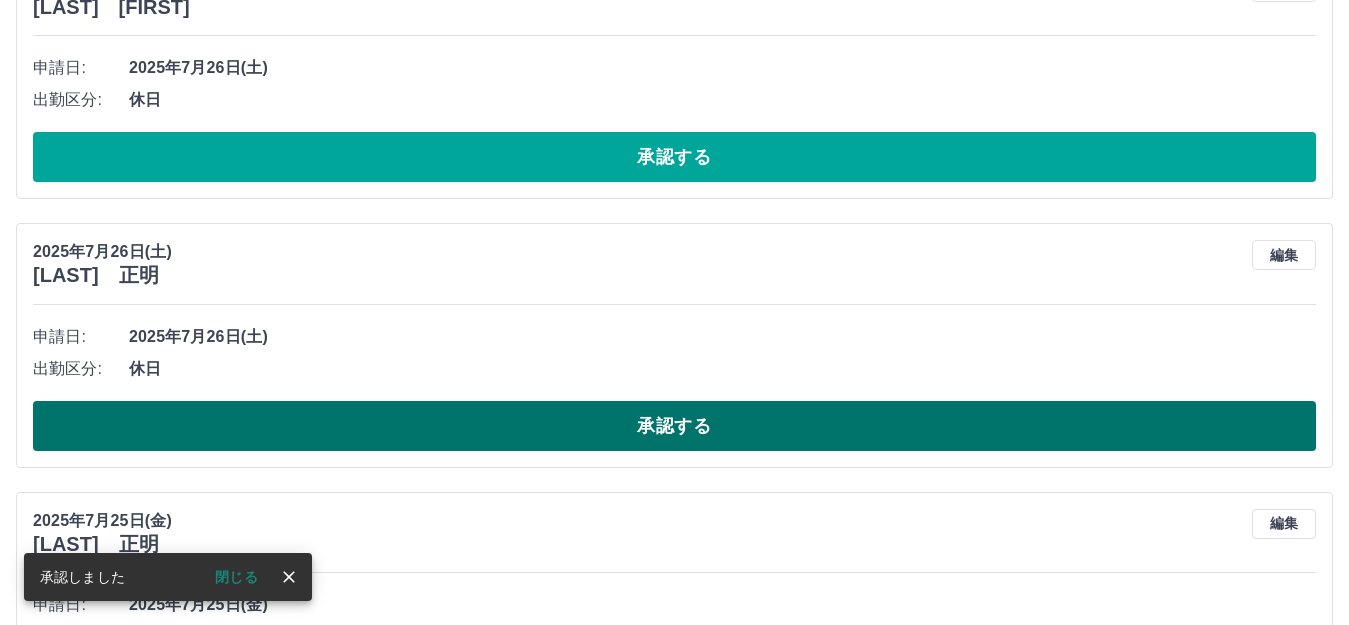 scroll, scrollTop: 565, scrollLeft: 0, axis: vertical 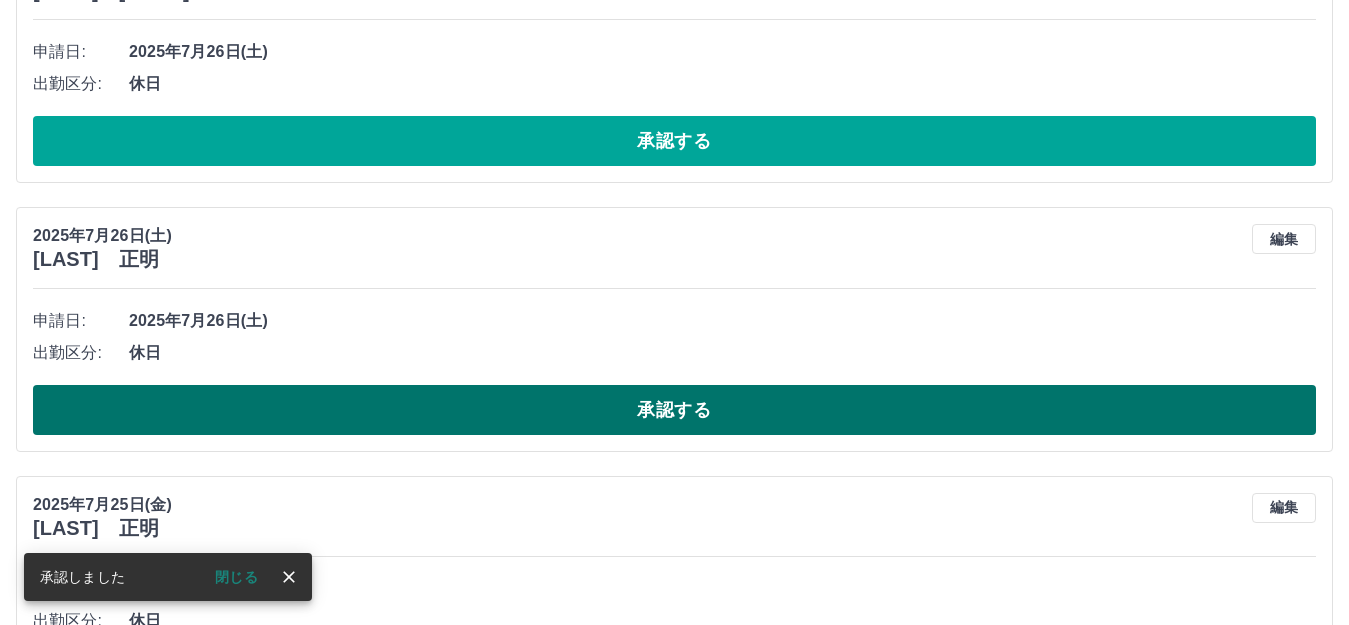 click on "承認する" at bounding box center [674, 410] 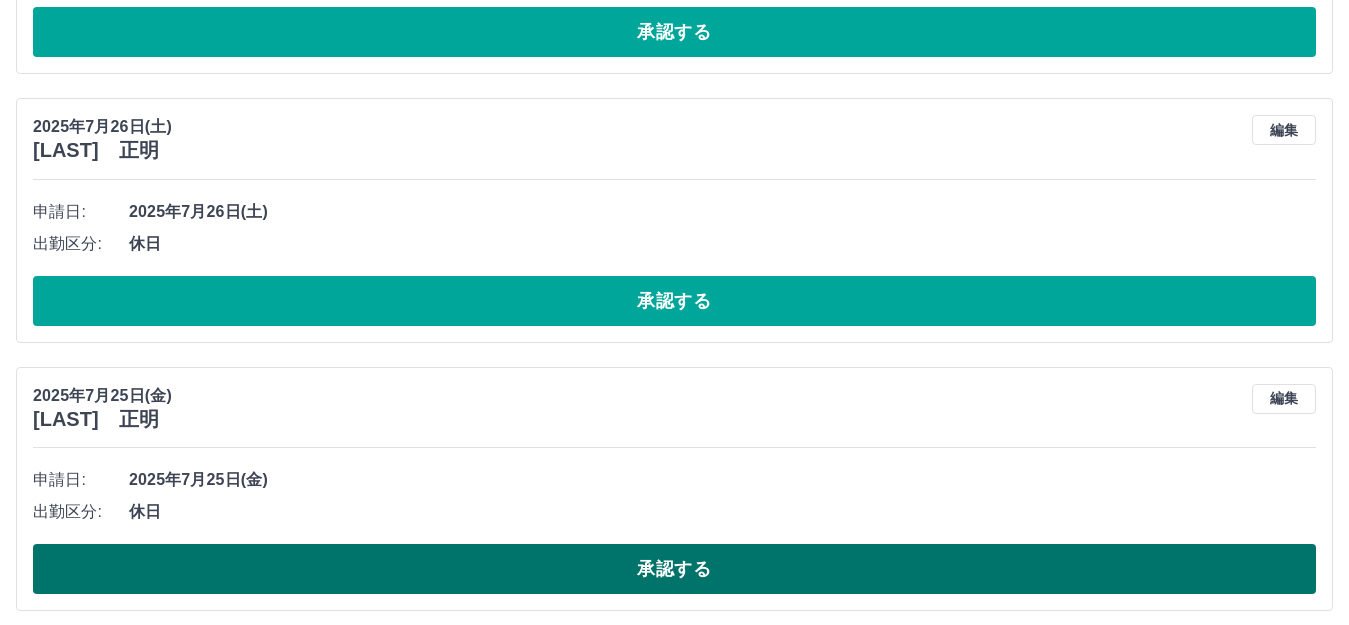 scroll, scrollTop: 760, scrollLeft: 0, axis: vertical 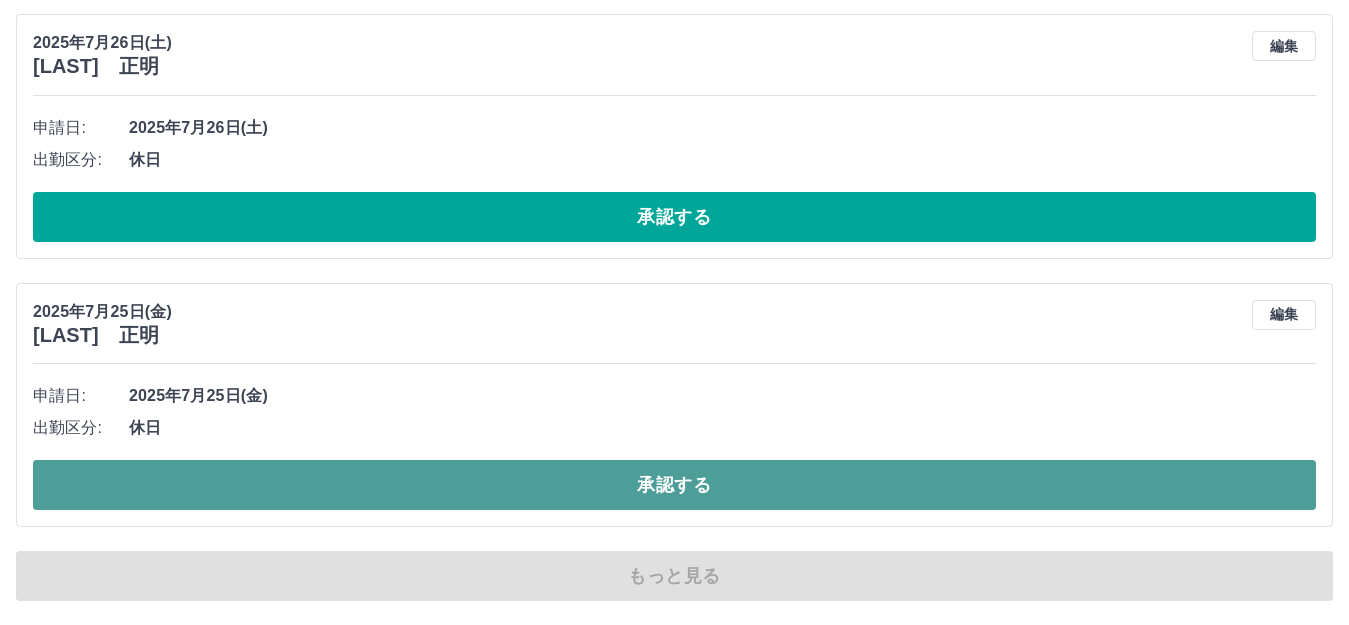click on "承認する" at bounding box center [674, 485] 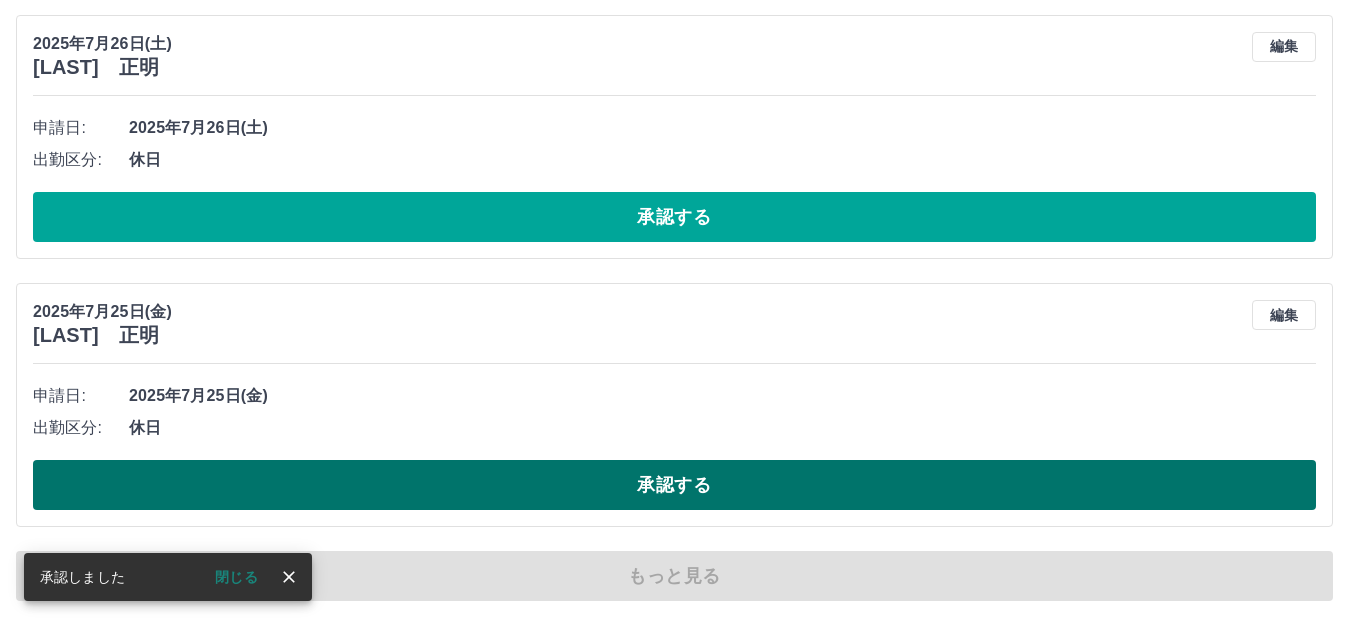 scroll, scrollTop: 0, scrollLeft: 0, axis: both 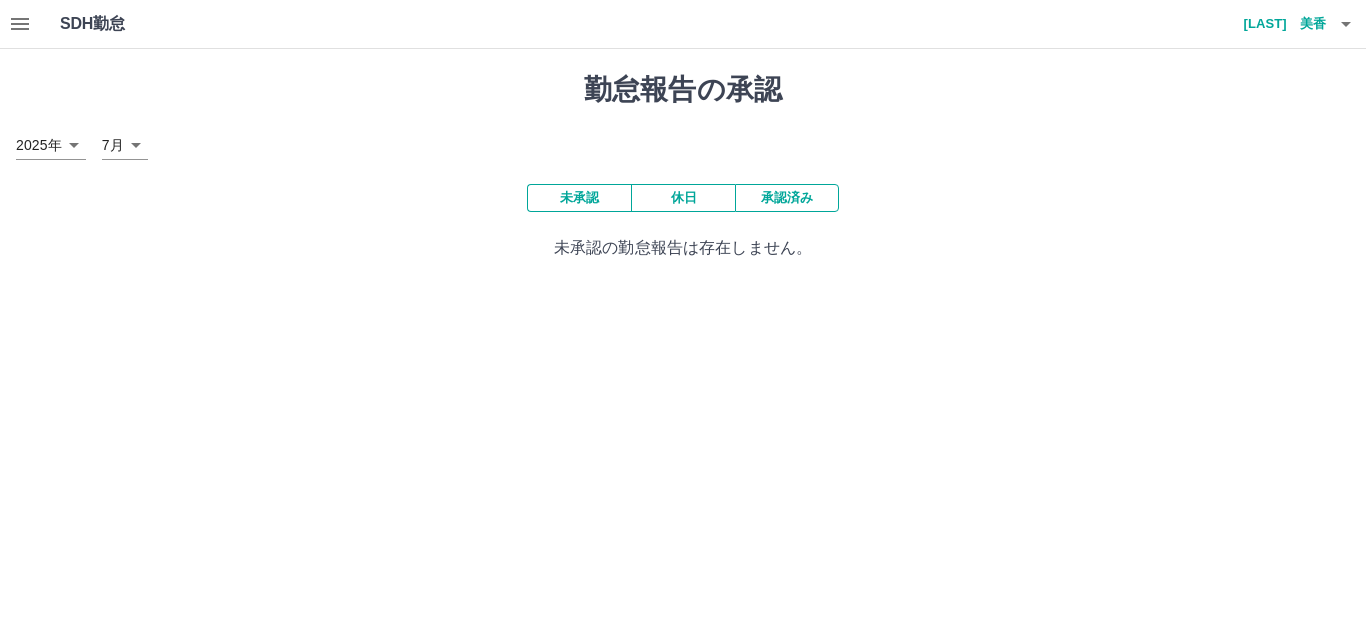 click on "SDH勤怠 市橋　美香 勤怠報告の承認 2025年 **** 7月 * 未承認 休日 承認済み 未承認の勤怠報告は存在しません。 SDH勤怠" at bounding box center (683, 142) 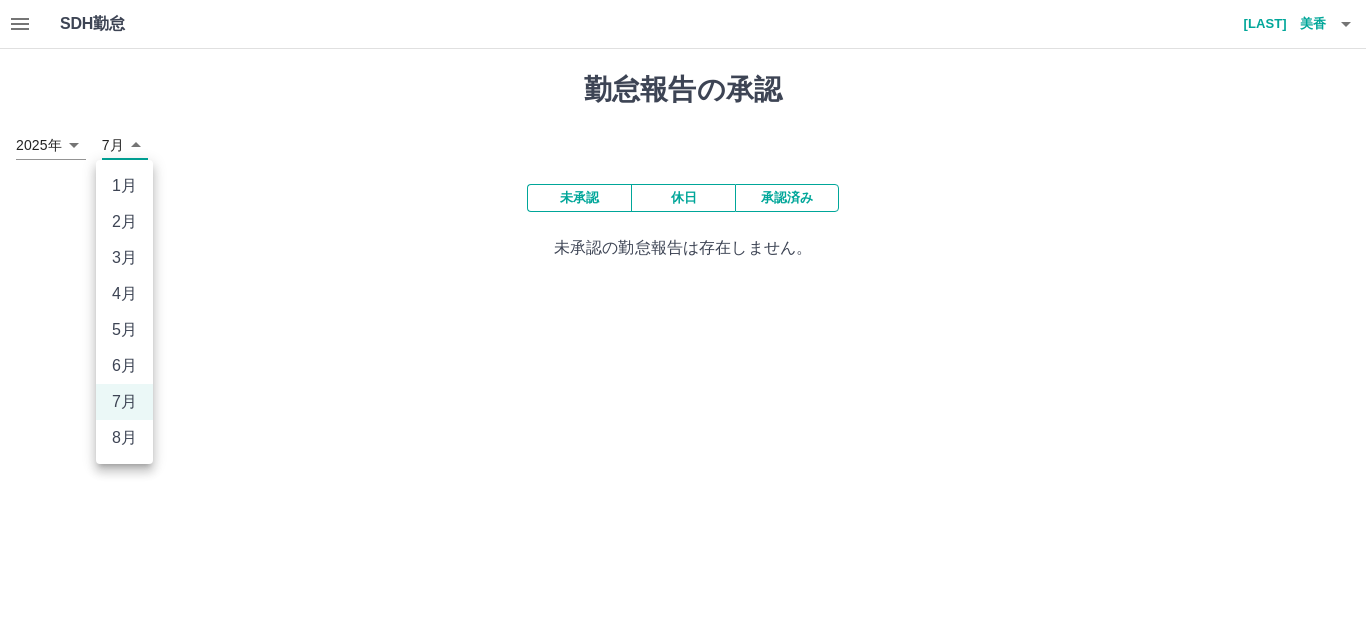 click on "8月" at bounding box center (124, 438) 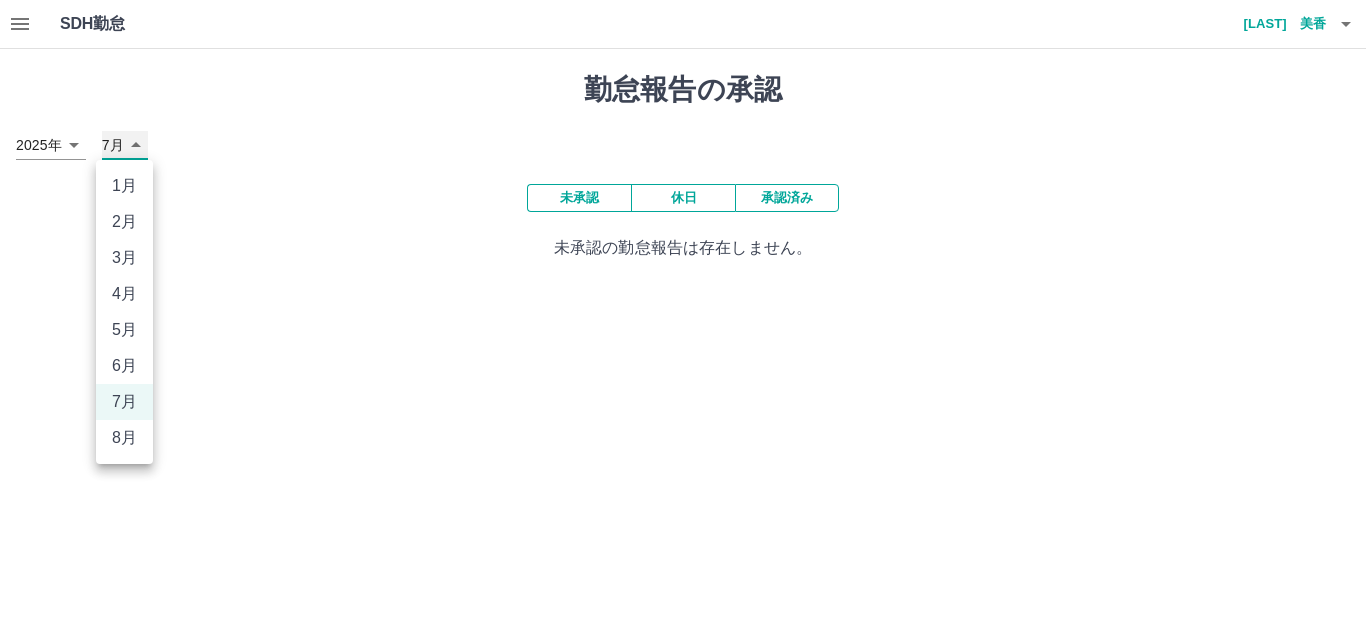 type on "*" 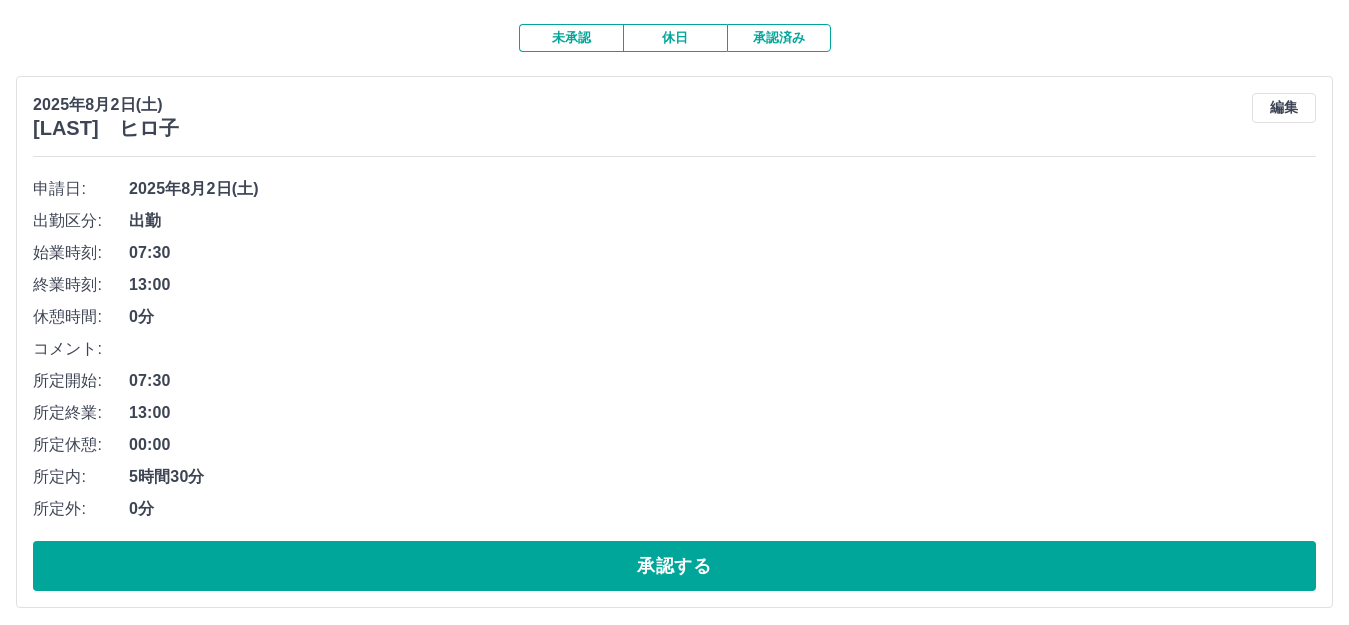scroll, scrollTop: 0, scrollLeft: 0, axis: both 